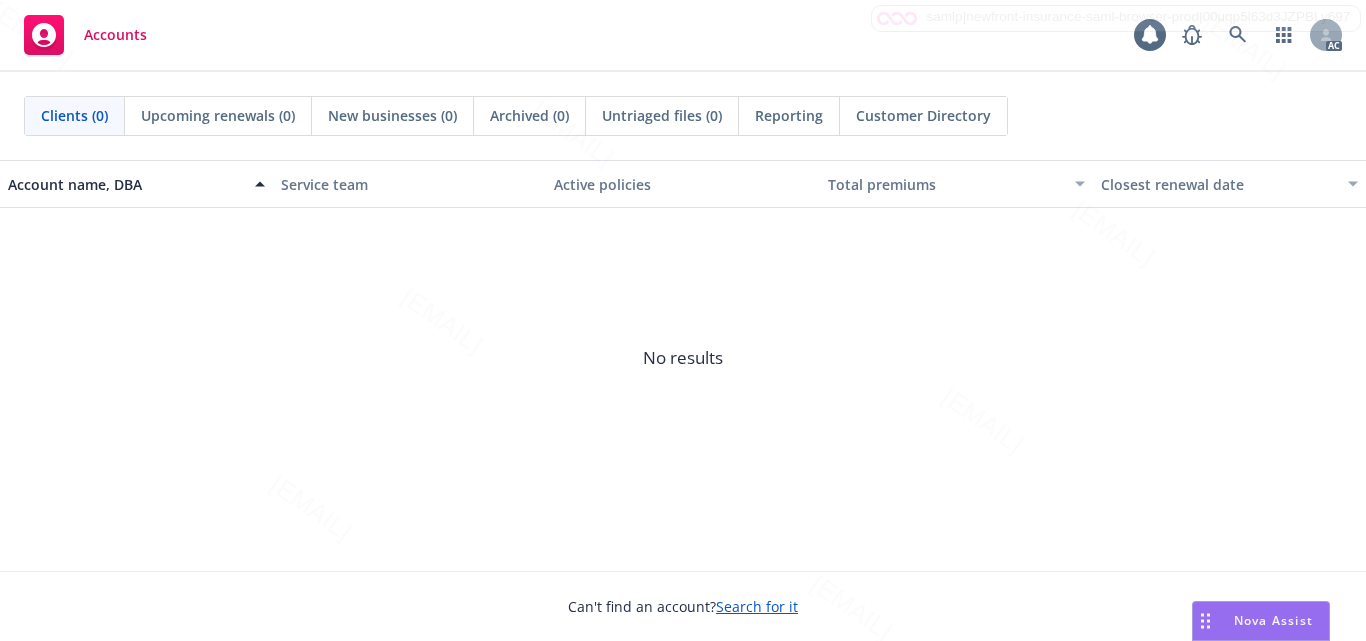 scroll, scrollTop: 0, scrollLeft: 0, axis: both 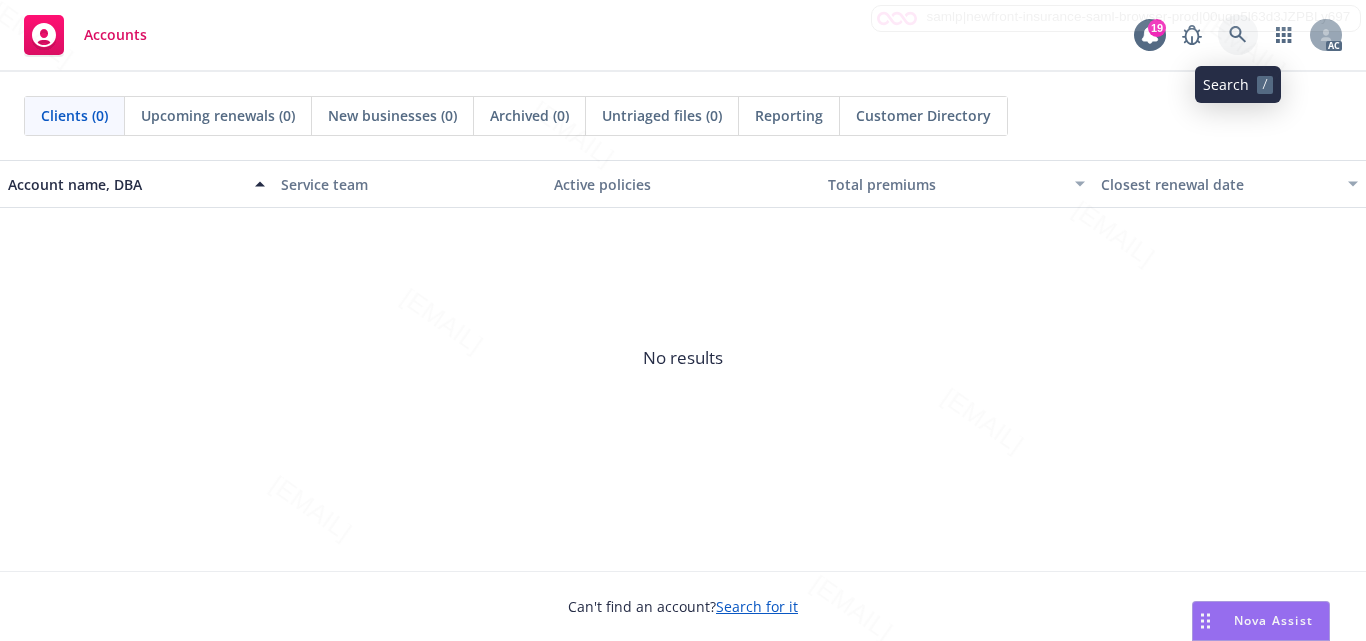 click at bounding box center (1238, 35) 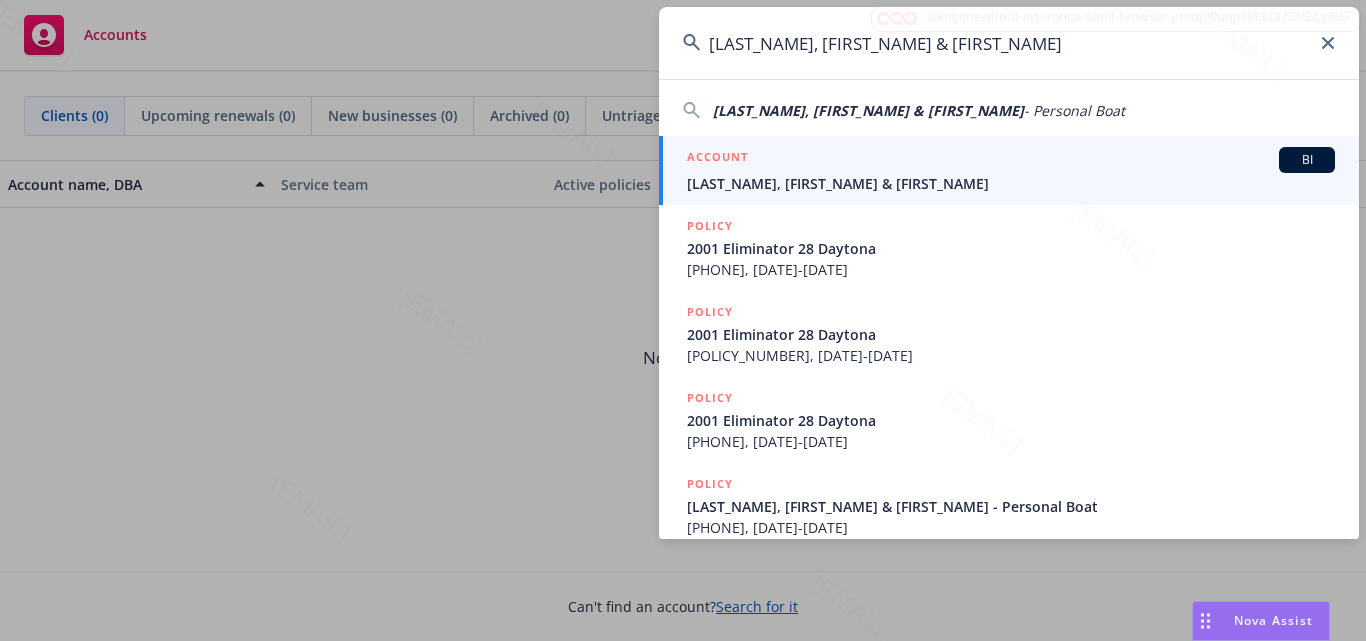 type on "[LAST_NAME], [FIRST_NAME] & [FIRST_NAME]" 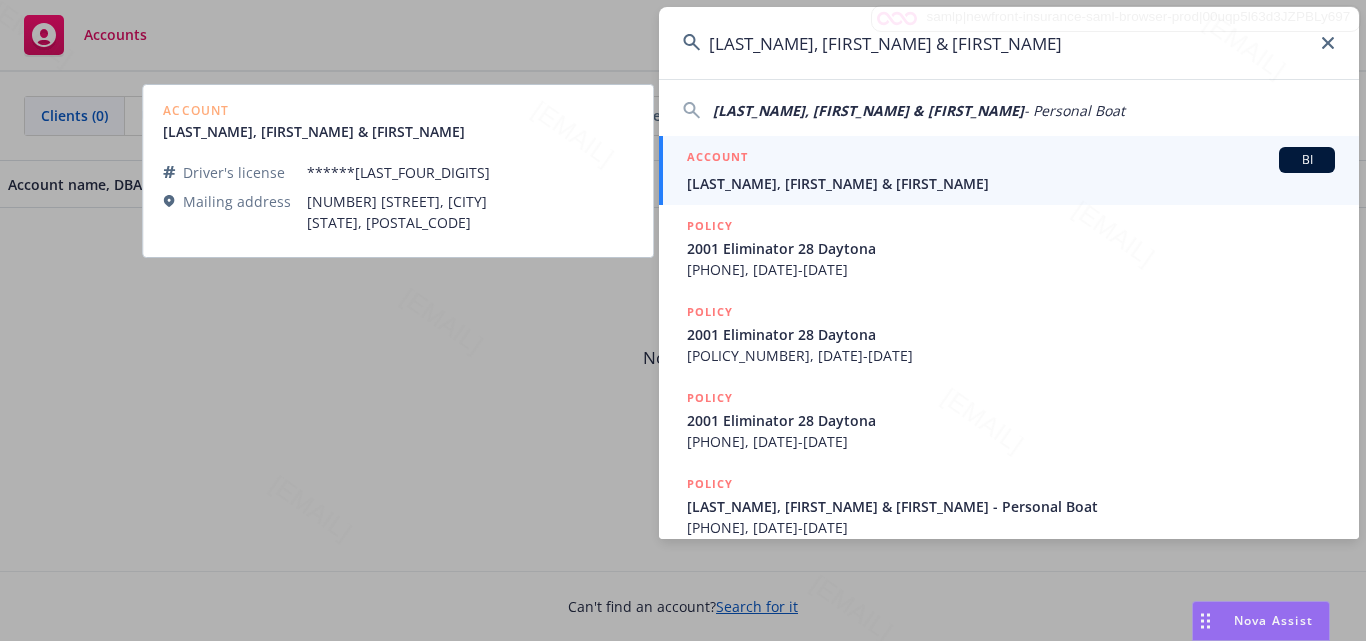 click on "[LAST_NAME], [FIRST_NAME] & [FIRST_NAME]" at bounding box center (1011, 183) 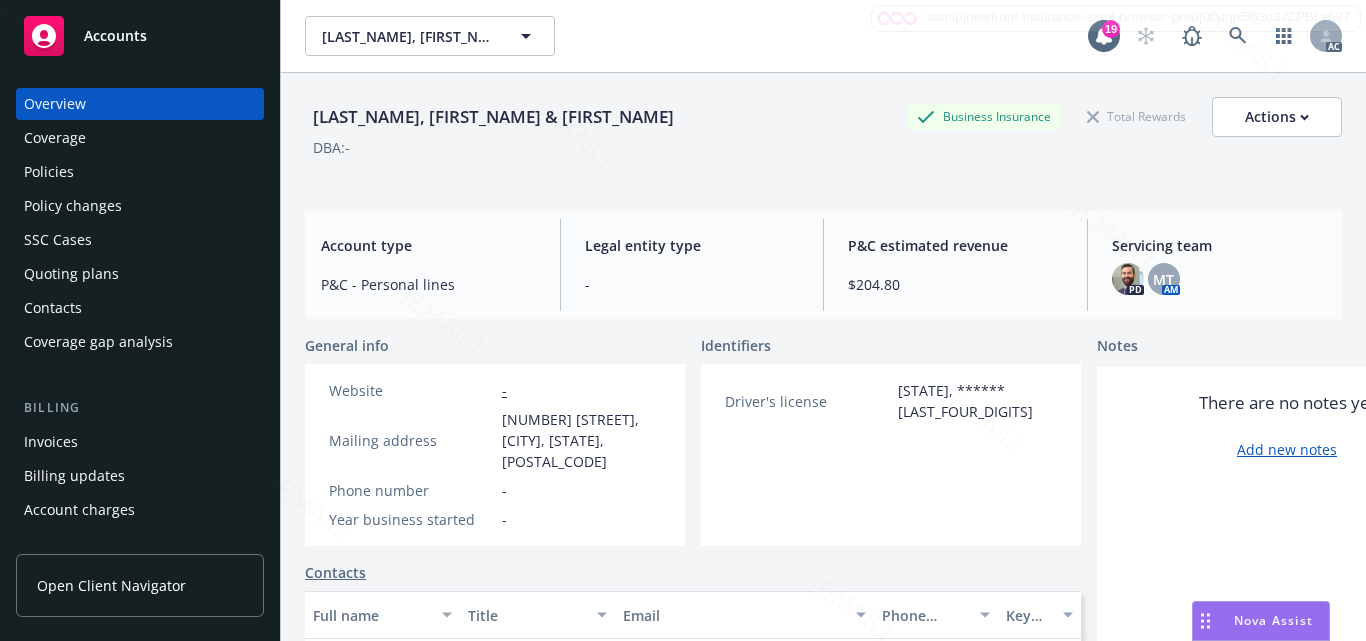 click on "Driver's license [STATE], ******[LAST_FOUR_DIGITS]" at bounding box center (891, 455) 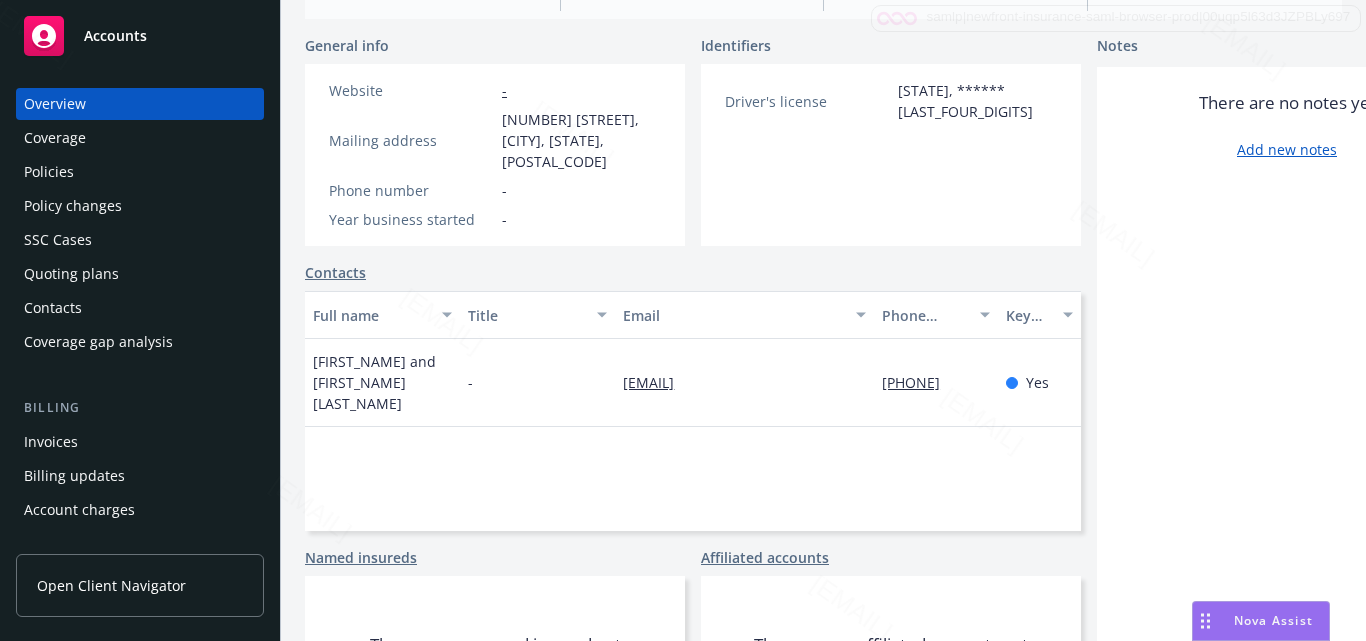 scroll, scrollTop: 400, scrollLeft: 0, axis: vertical 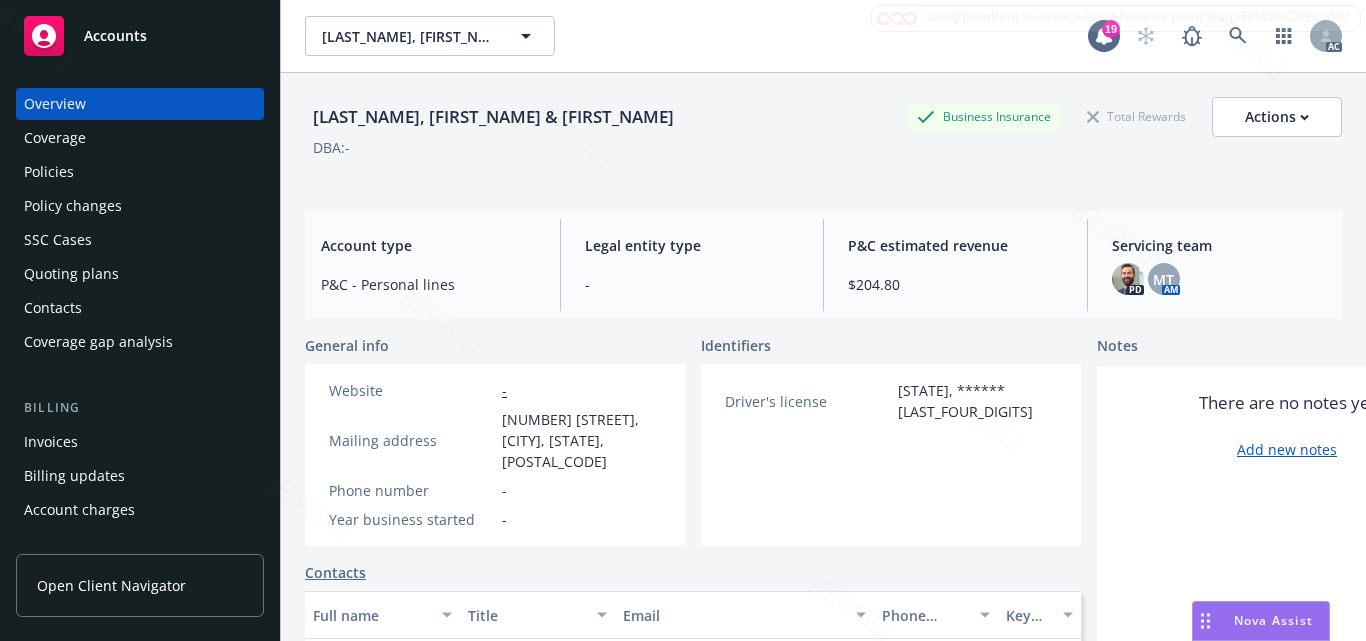 click on "Policies" at bounding box center (140, 172) 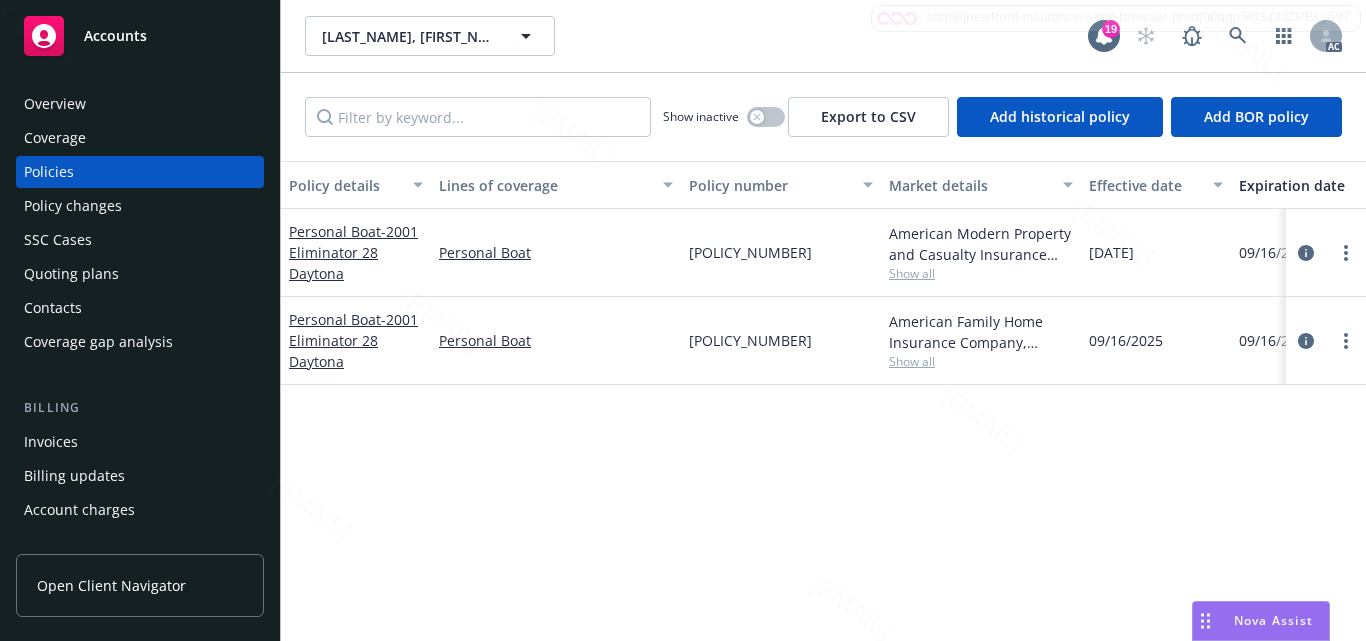 click on "Coverage" at bounding box center (140, 138) 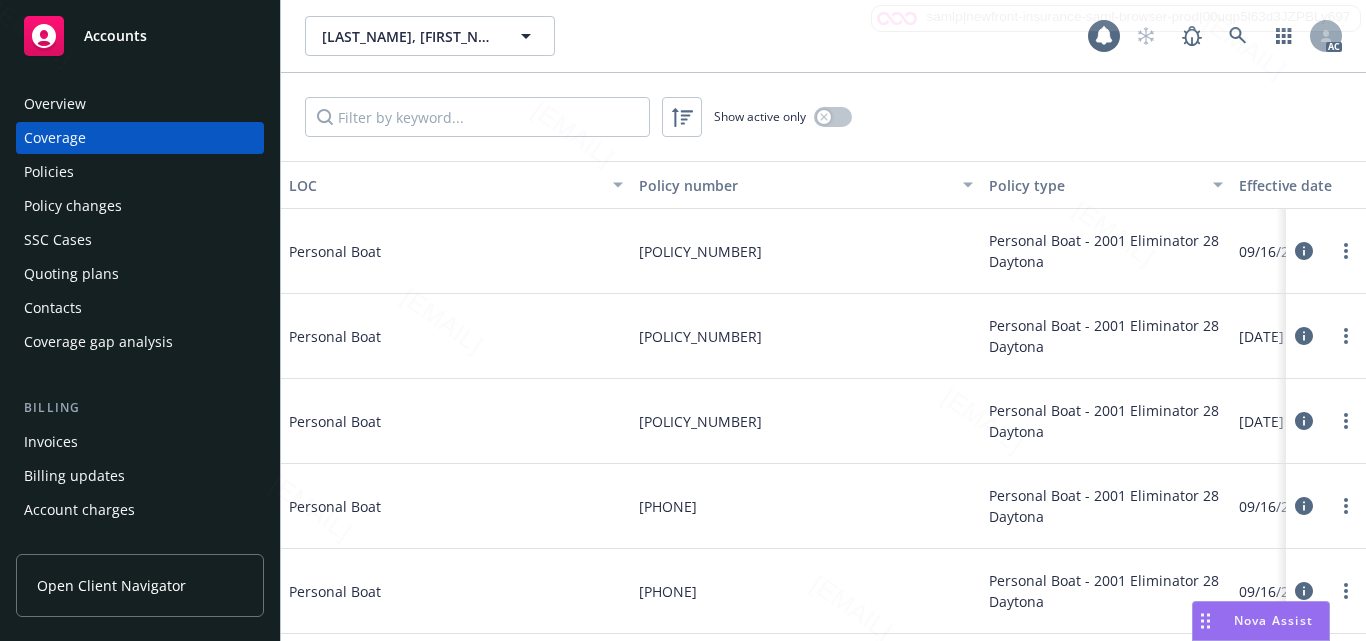 click on "Policies" at bounding box center [140, 172] 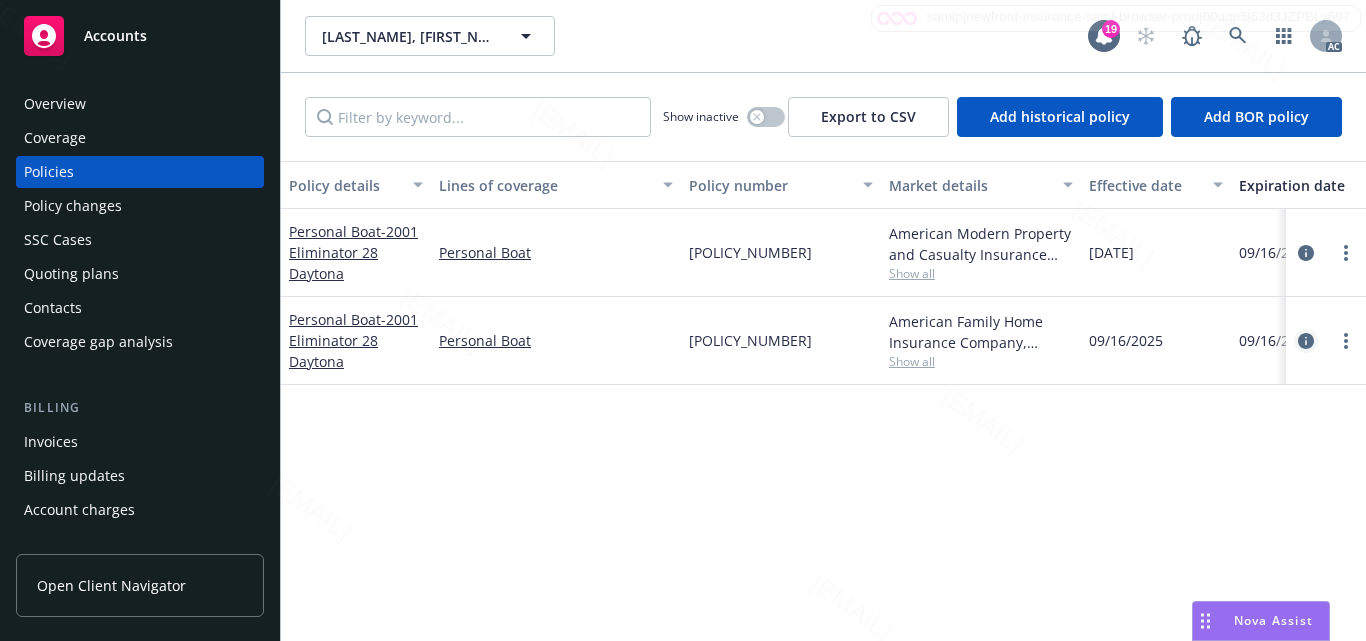 click 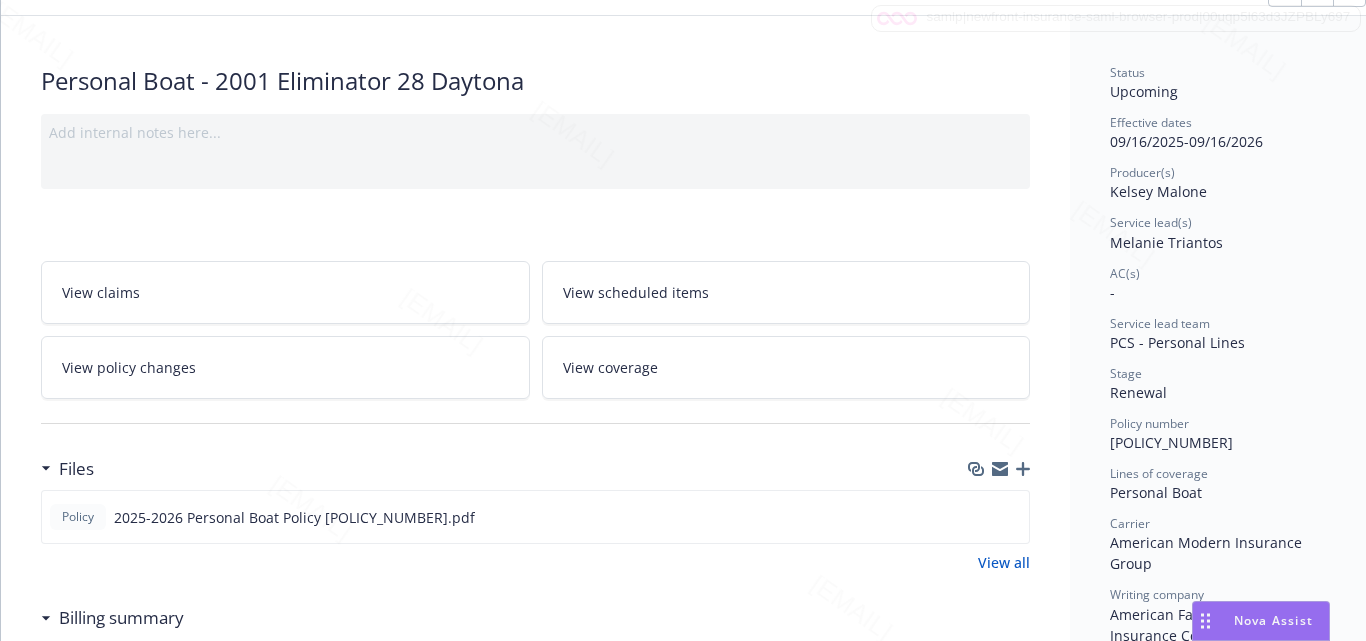 scroll, scrollTop: 200, scrollLeft: 0, axis: vertical 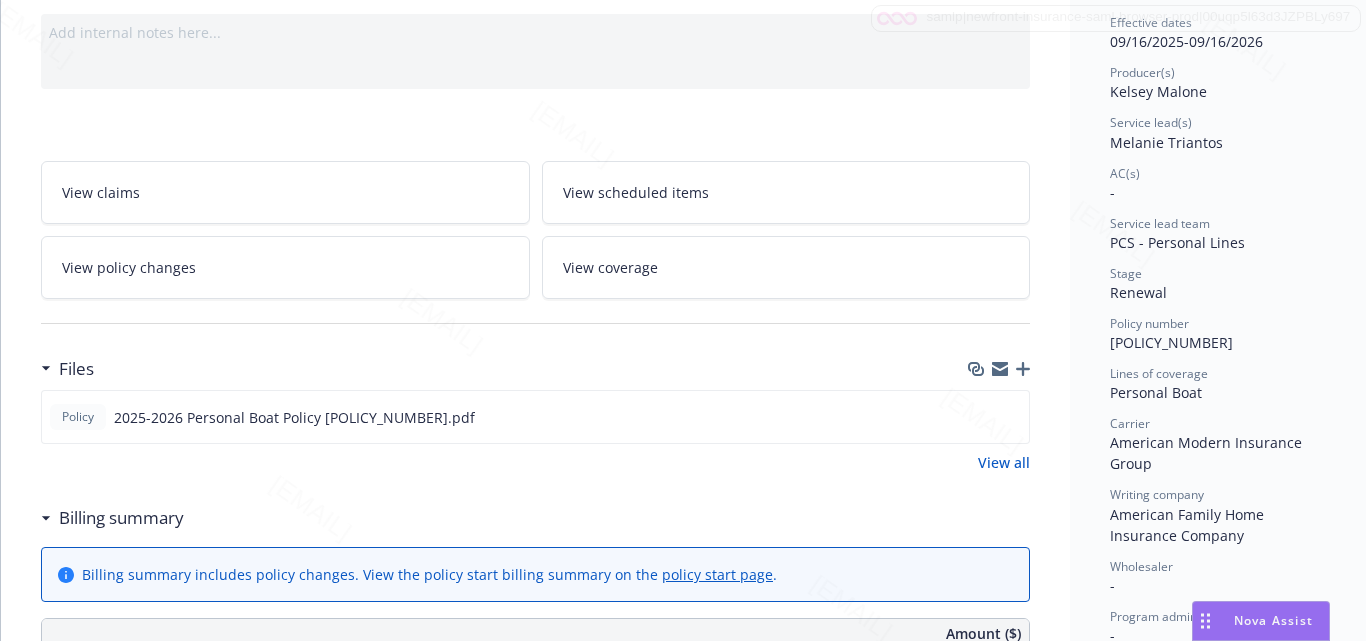 click on "Personal Boat - 2001 Eliminator 28 Daytona Add internal notes here... View claims View scheduled items View policy changes View coverage Files Policy 2025-2026 Personal Boat Policy [POLICY_NUMBER].pdf View all Billing summary Billing summary includes policy changes. View the policy start billing summary on the policy start page . Amount ($) Premium $1,432.00 Surplus lines California tax $0.00 Surplus lines California fee $0.00 Misc taxes & fees $0.00 Carrier policy fee $0.00 Newfront fee / rebate $0.00 Wholesale fee $0.00 Inspection fee $0.00 Total $1,432.00 Billing method Direct Current coverage Personal Boat Prior linked policies Personal Boat - #[POLICY_NUMBER] [DATE] - [DATE] Active Policy display name 2001 Eliminator 28 Daytona Lines of coverage Personal Boat Carrier American Modern Insurance Group" at bounding box center [535, 772] 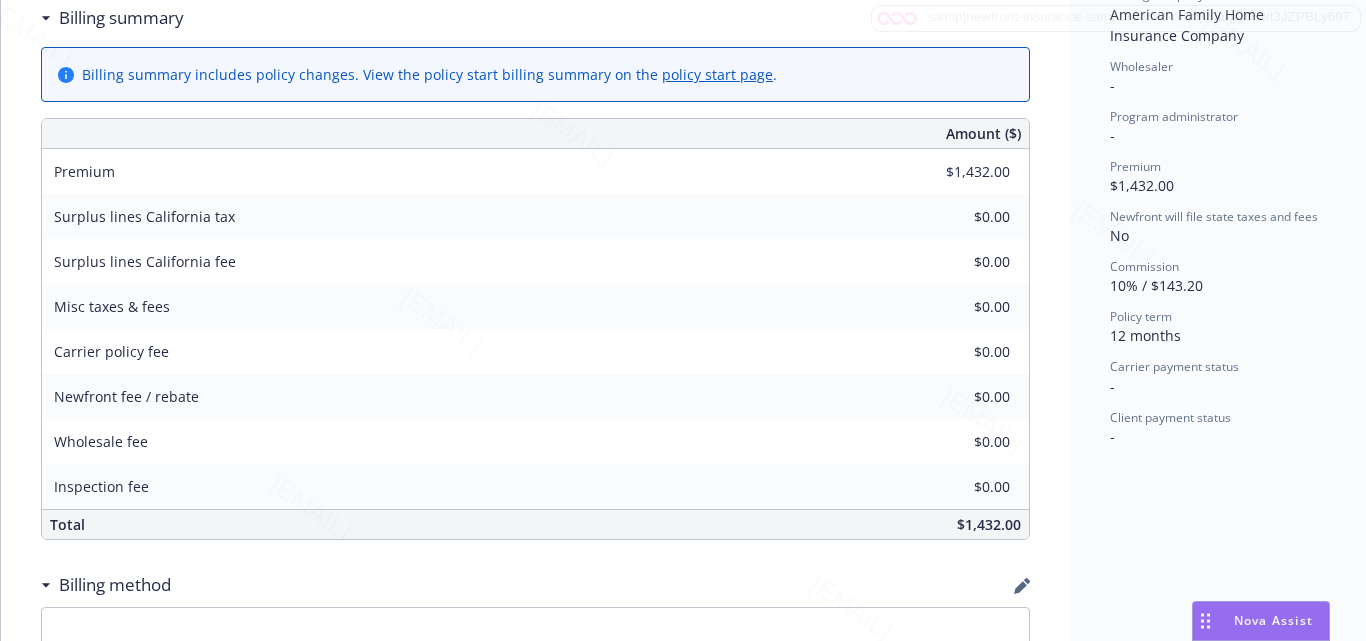 scroll, scrollTop: 800, scrollLeft: 0, axis: vertical 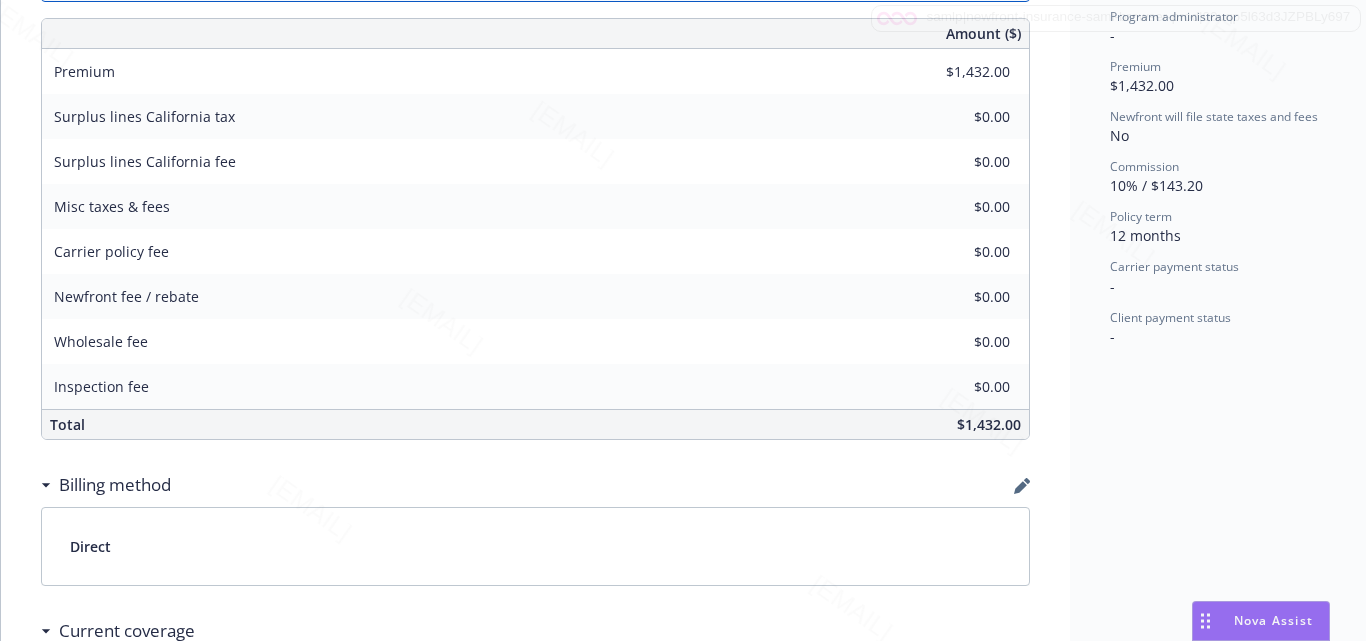 click on "Status Upcoming Effective dates [DATE] - [DATE] Producer(s) Kelsey Malone Service lead(s) Melanie Triantos AC(s) - Service lead team PCS - Personal Lines Stage Renewal Policy number [POLICY_NUMBER] Lines of coverage Personal Boat Carrier American Modern Insurance Group Writing company American Family Home Insurance Company Wholesaler - Program administrator - Premium $1,432.00 Newfront will file state taxes and fees No Commission 10% / $143.20 Policy term 12 months Carrier payment status - Client payment status -" at bounding box center (1222, 172) 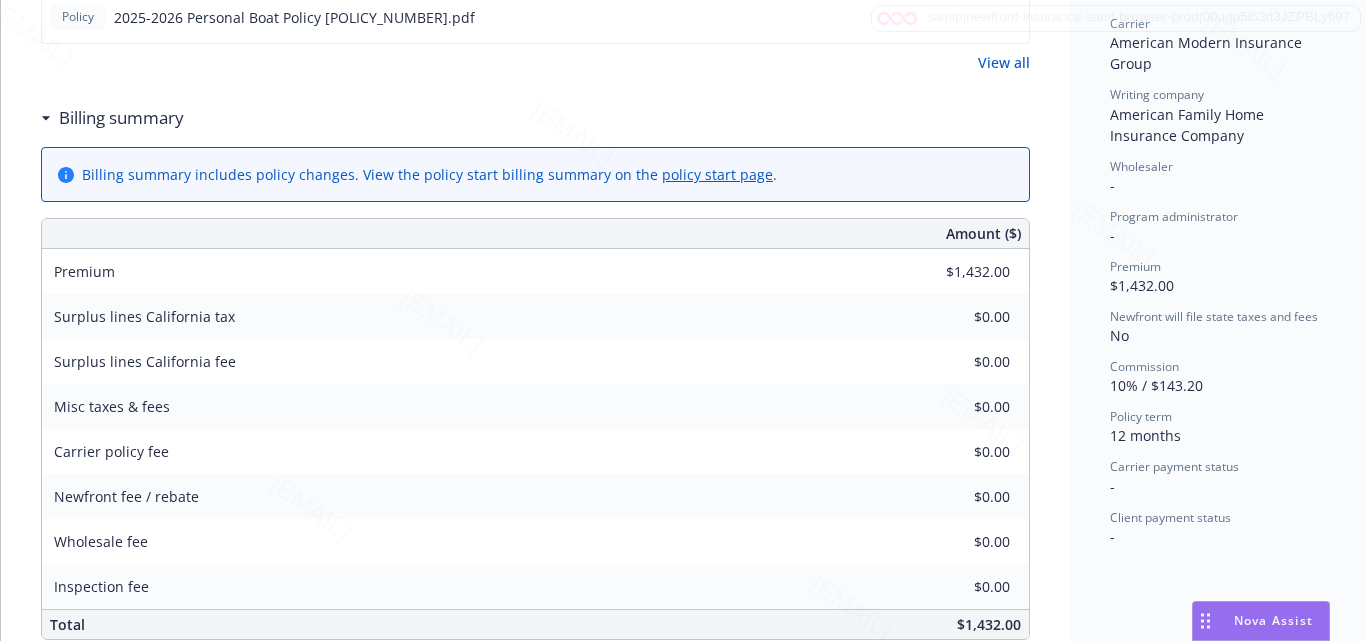 scroll, scrollTop: 500, scrollLeft: 0, axis: vertical 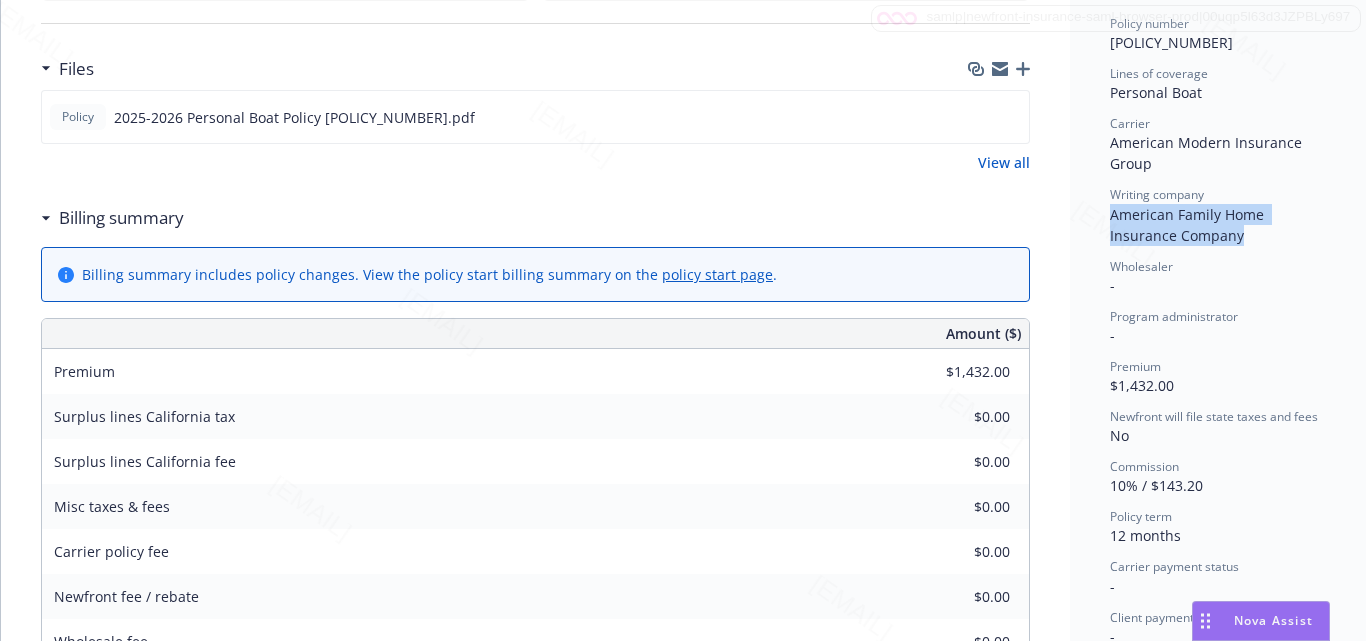 drag, startPoint x: 1111, startPoint y: 213, endPoint x: 1176, endPoint y: 233, distance: 68.007355 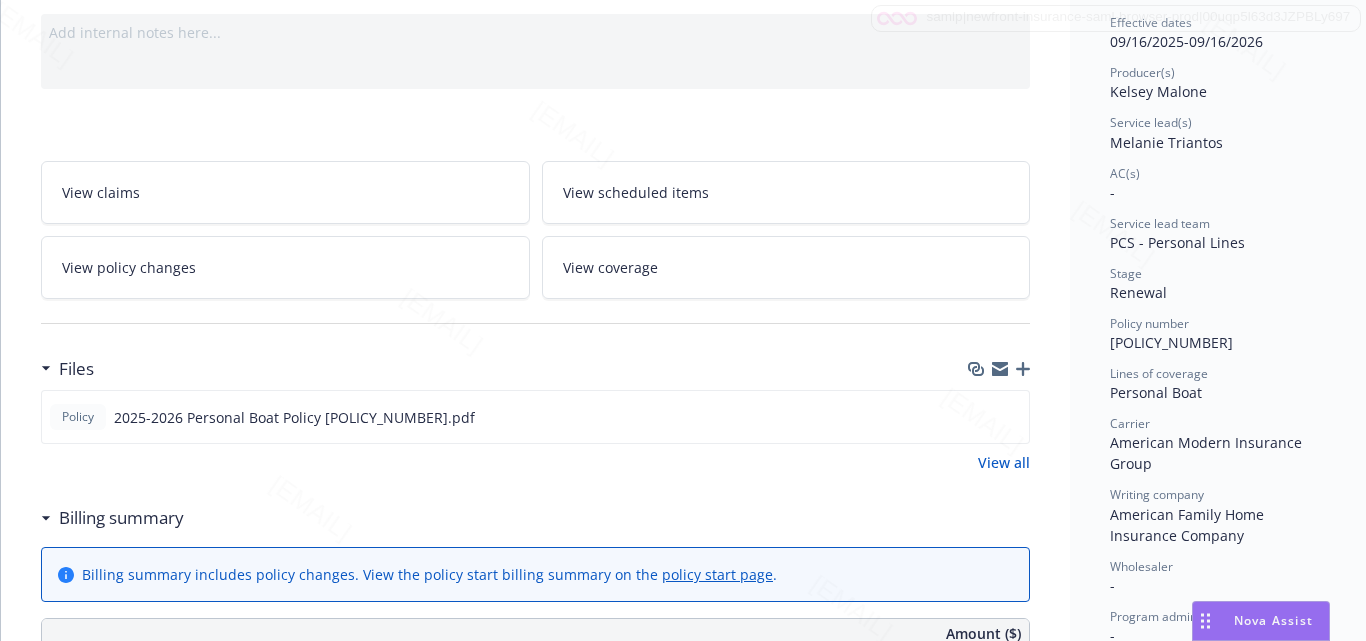 scroll, scrollTop: 0, scrollLeft: 0, axis: both 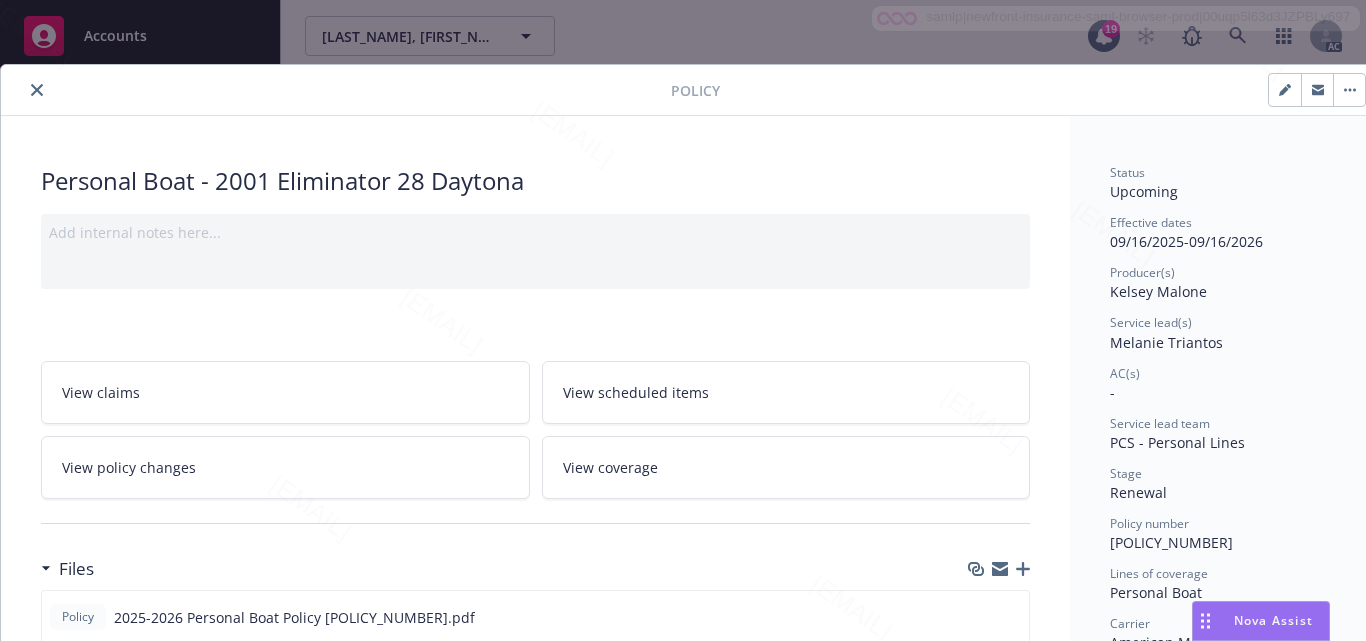 click on "View scheduled items" at bounding box center (786, 392) 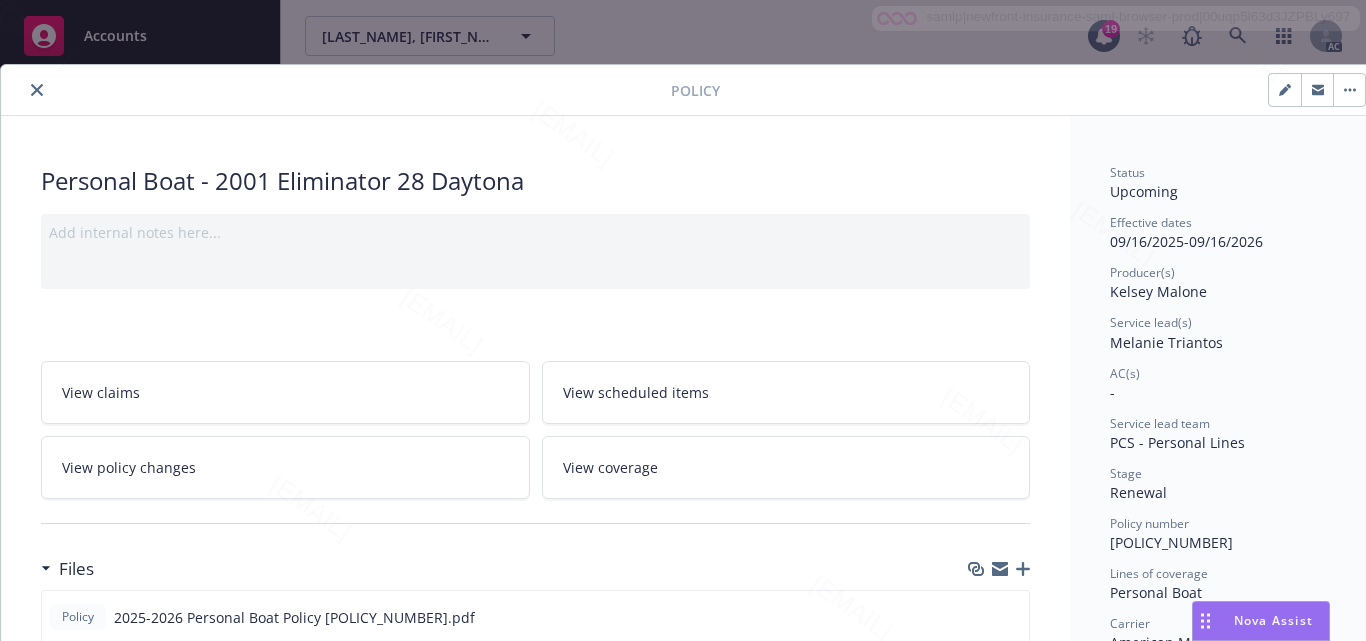 click on "View coverage" at bounding box center (786, 467) 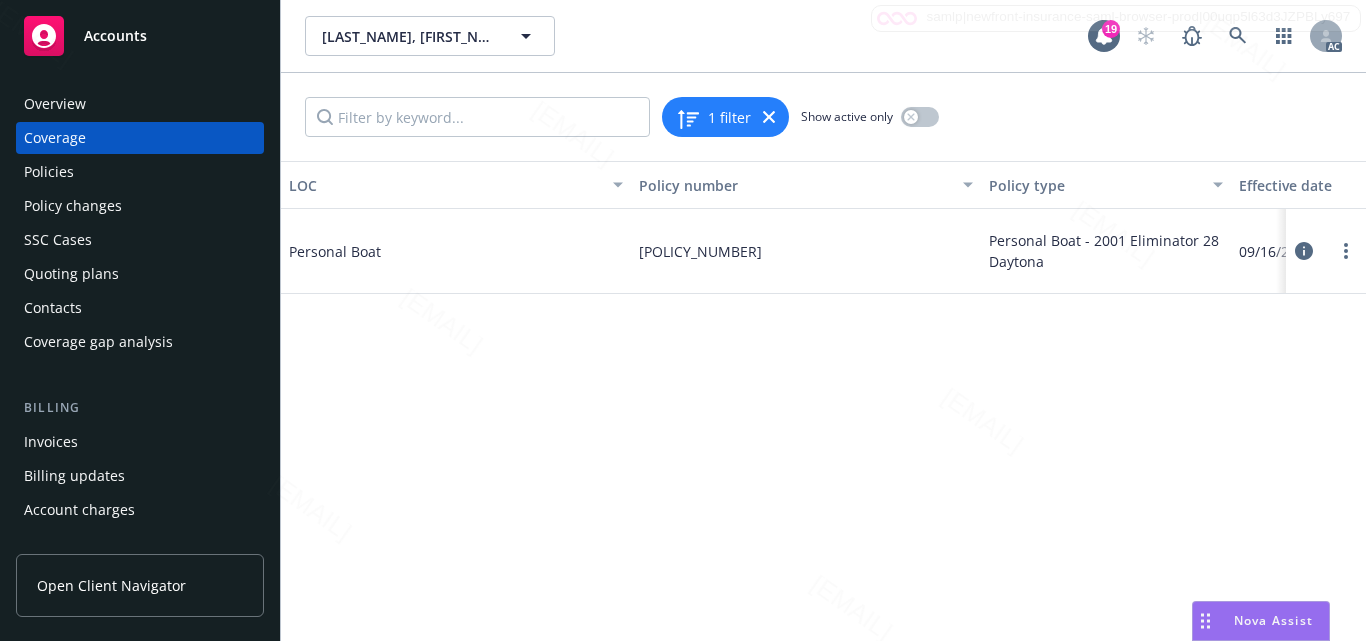 click 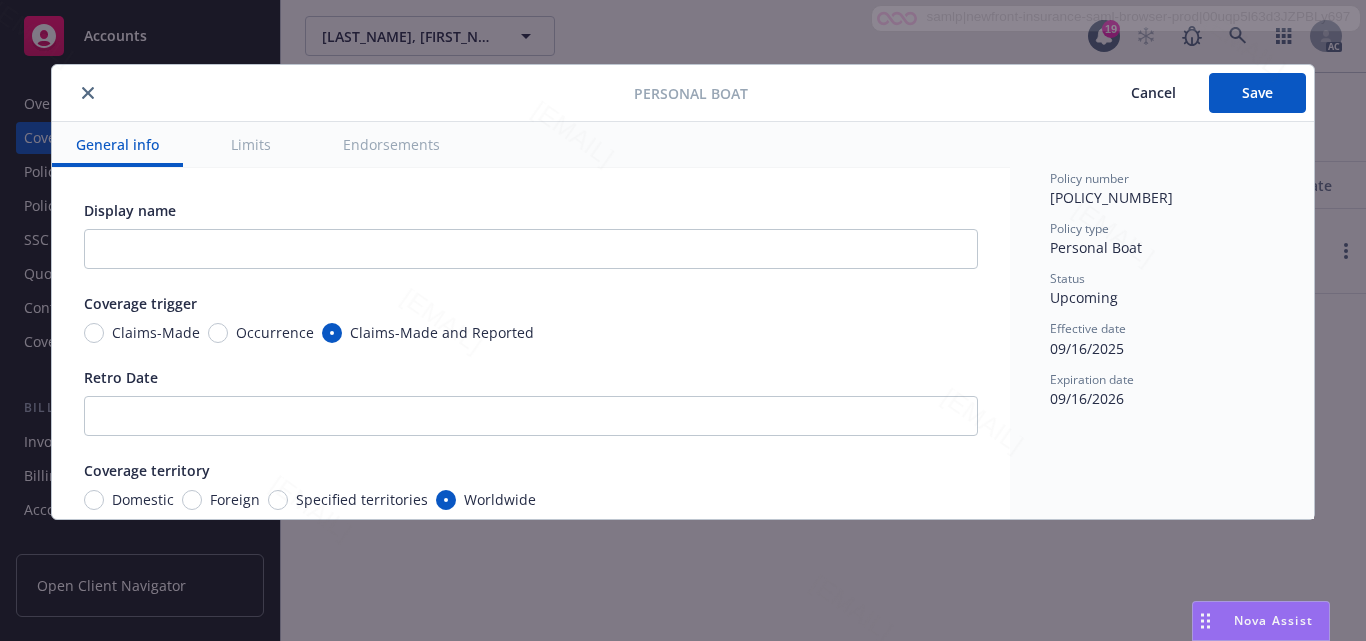 click on "Limits" at bounding box center (251, 144) 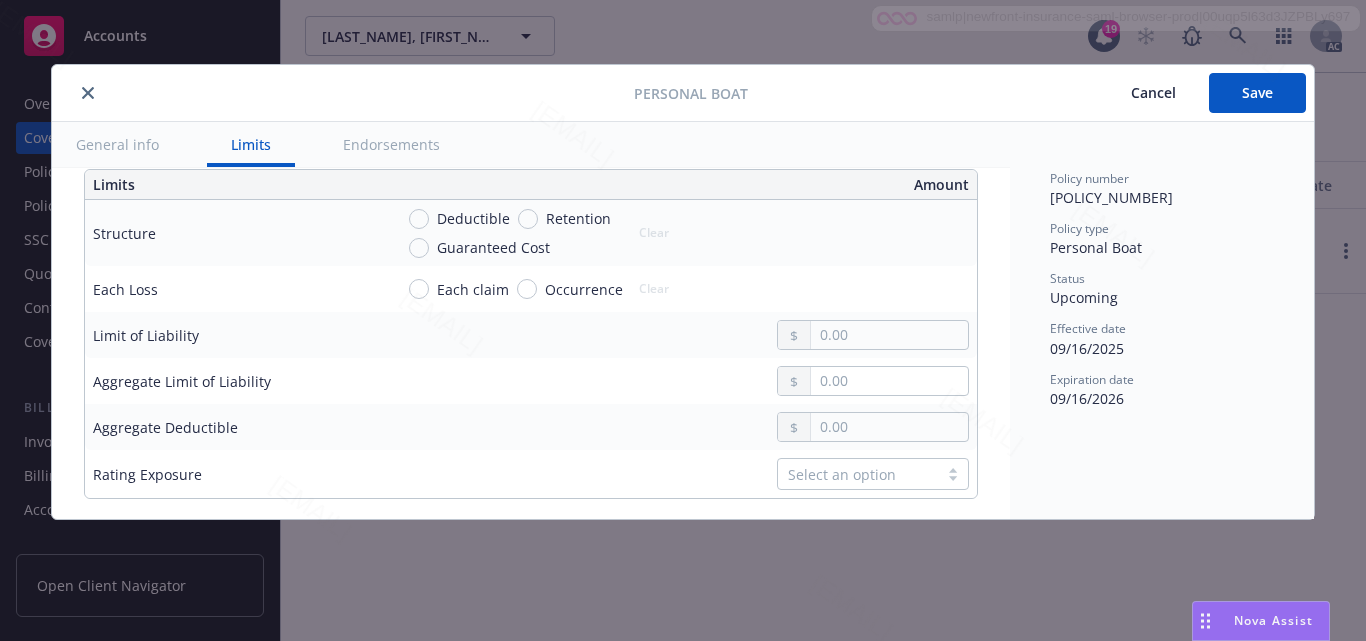 click on "Endorsements" at bounding box center [391, 144] 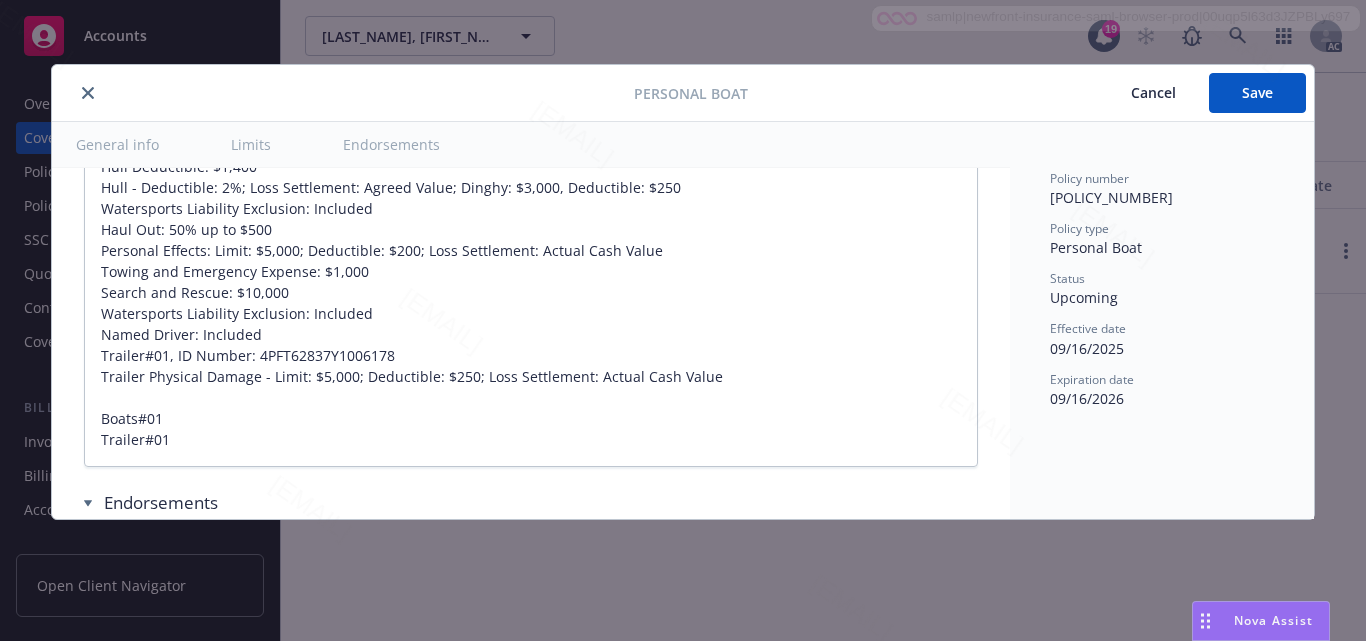 scroll, scrollTop: 1675, scrollLeft: 0, axis: vertical 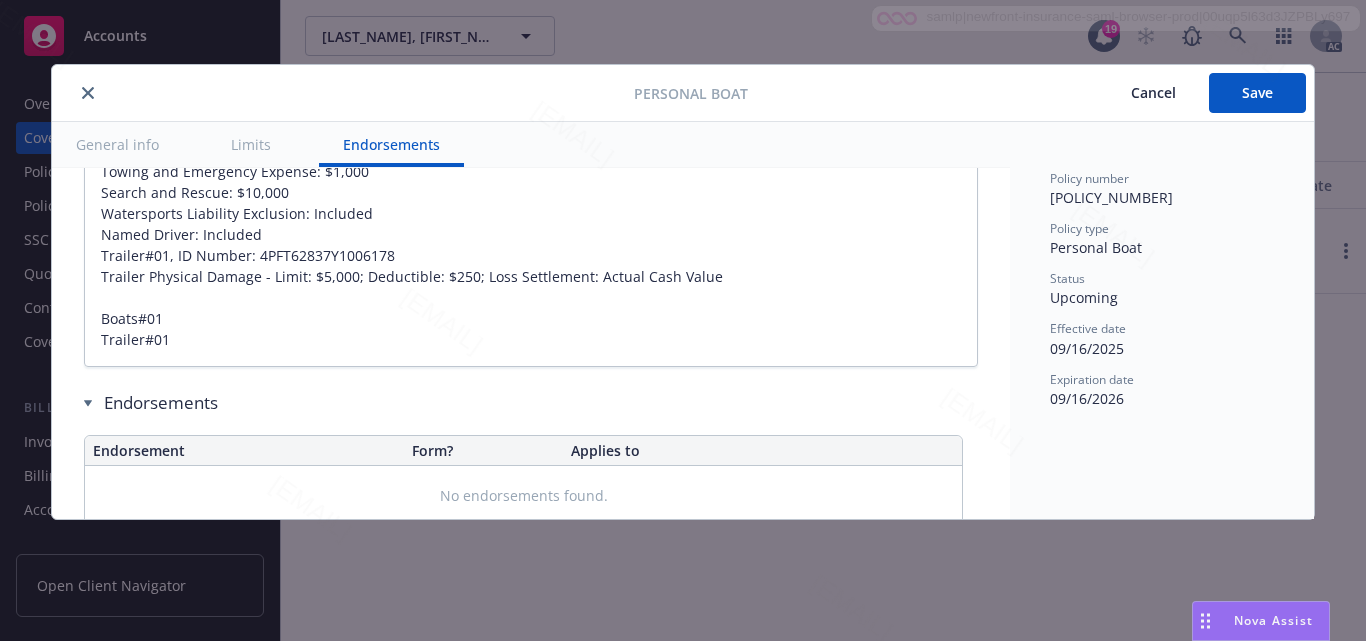 type on "x" 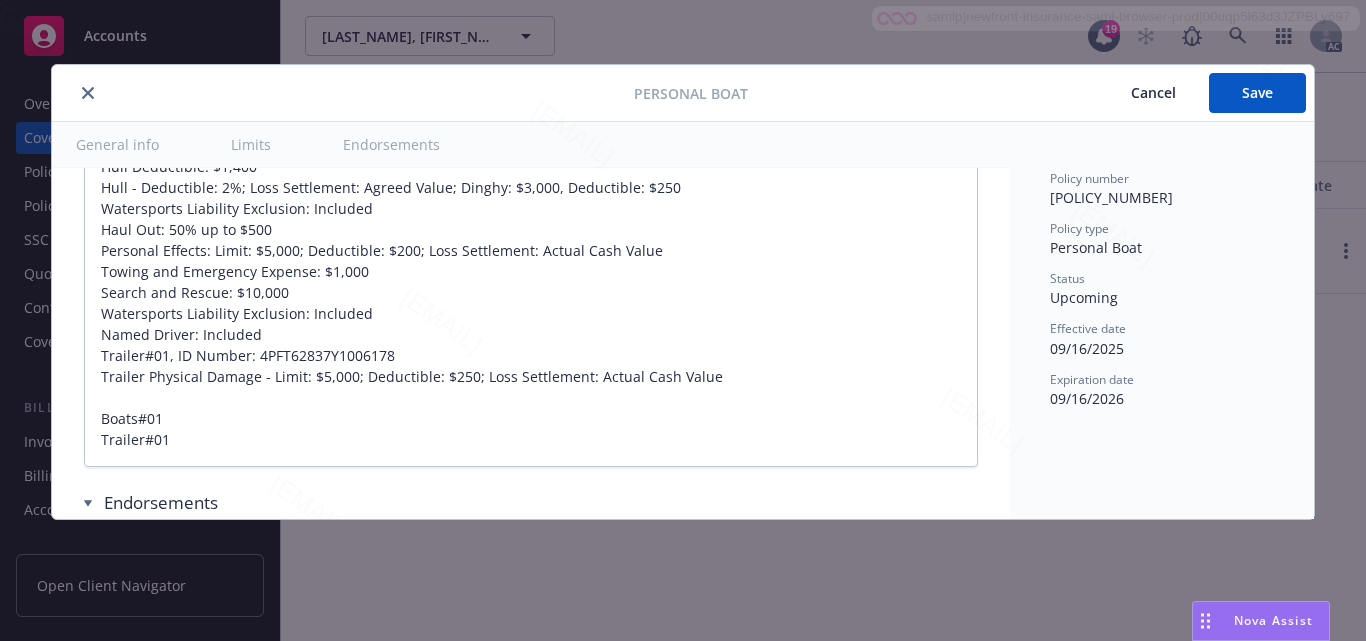 scroll, scrollTop: 1475, scrollLeft: 0, axis: vertical 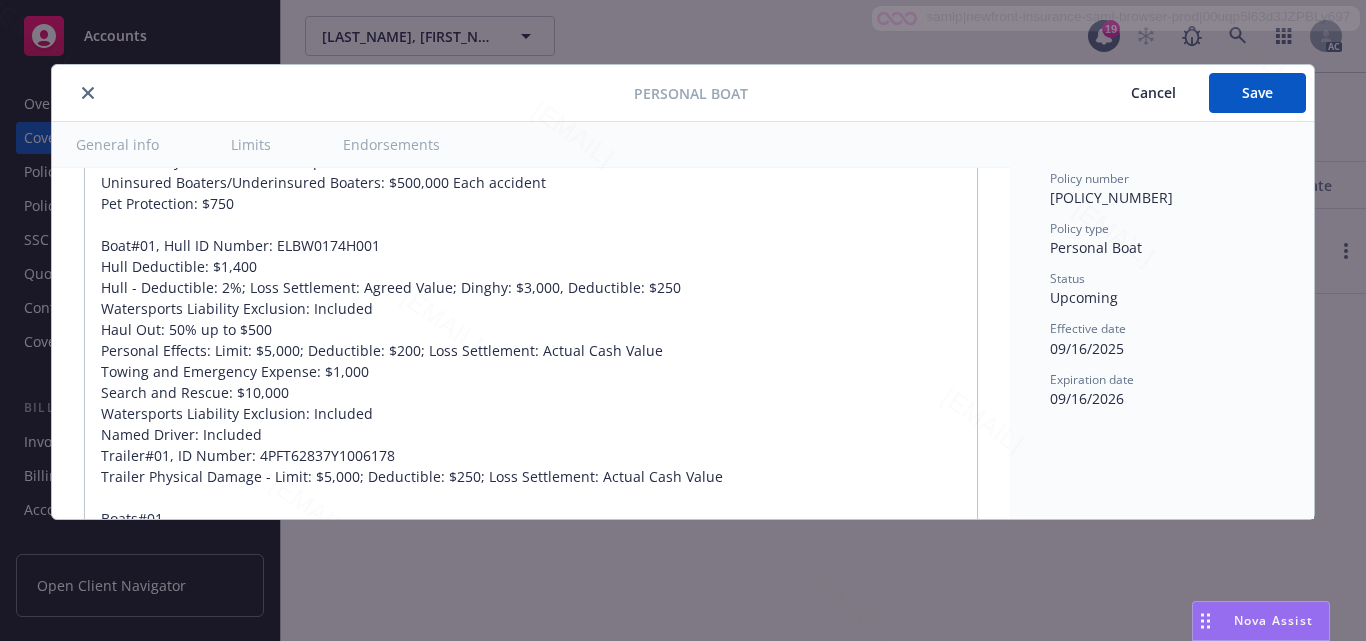 type 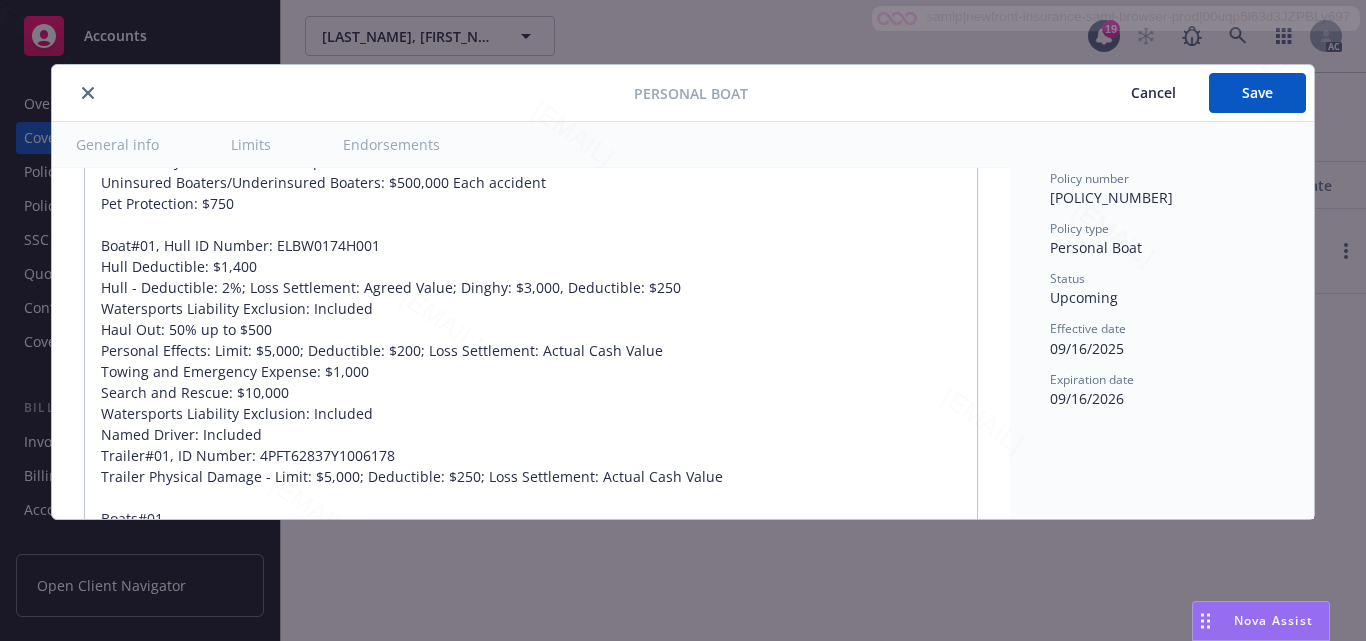 scroll, scrollTop: 1375, scrollLeft: 0, axis: vertical 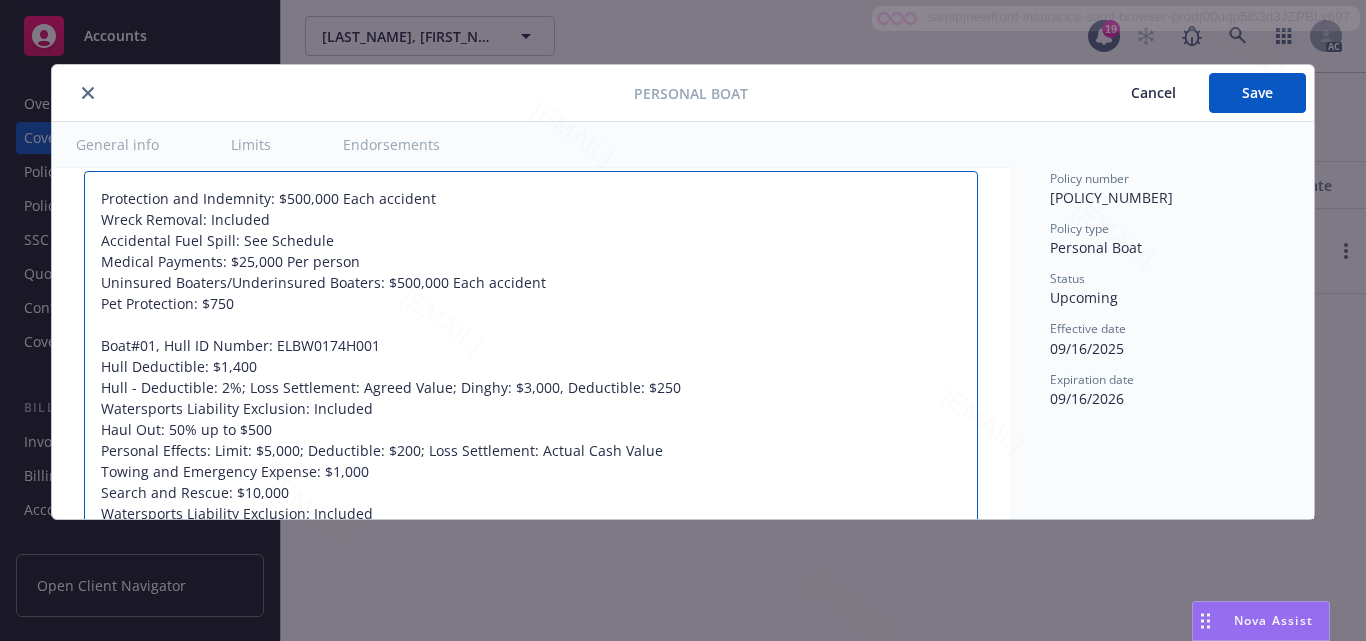 click on "Protection and Indemnity: $500,000 Each accident
Wreck Removal: Included
Accidental Fuel Spill: See Schedule
Medical Payments: $25,000 Per person
Uninsured Boaters/Underinsured Boaters: $500,000 Each accident
Pet Protection: $750
Boat#01, Hull ID Number: ELBW0174H001
Hull Deductible: $1,400
Hull - Deductible: 2%; Loss Settlement: Agreed Value; Dinghy: $3,000, Deductible: $250
Watersports Liability Exclusion: Included
Haul Out: 50% up to $500
Personal Effects: Limit: $5,000; Deductible: $200; Loss Settlement: Actual Cash Value
Towing and Emergency Expense: $1,000
Search and Rescue: $10,000
Watersports Liability Exclusion: Included
Named Driver: Included
Trailer#01, ID Number: 4PFT62837Y1006178
Trailer Physical Damage - Limit: $5,000; Deductible: $250; Loss Settlement: Actual Cash Value
Boats#01
Trailer#01" at bounding box center [531, 419] 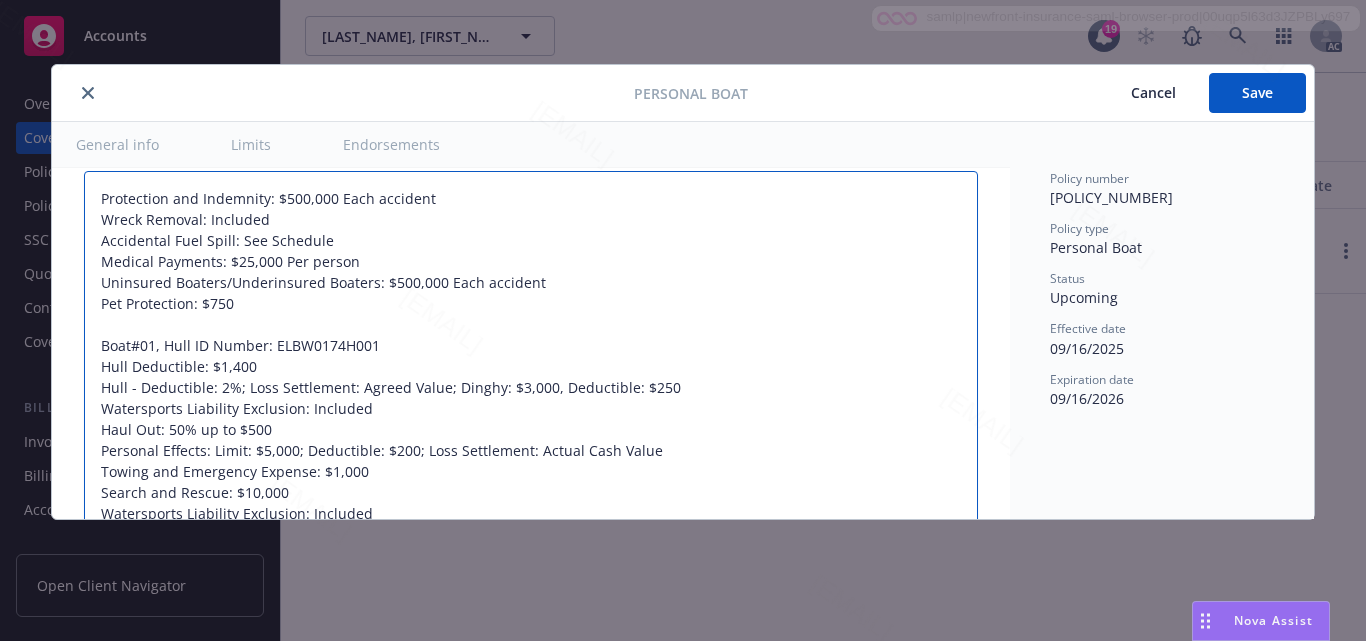 scroll, scrollTop: 1475, scrollLeft: 0, axis: vertical 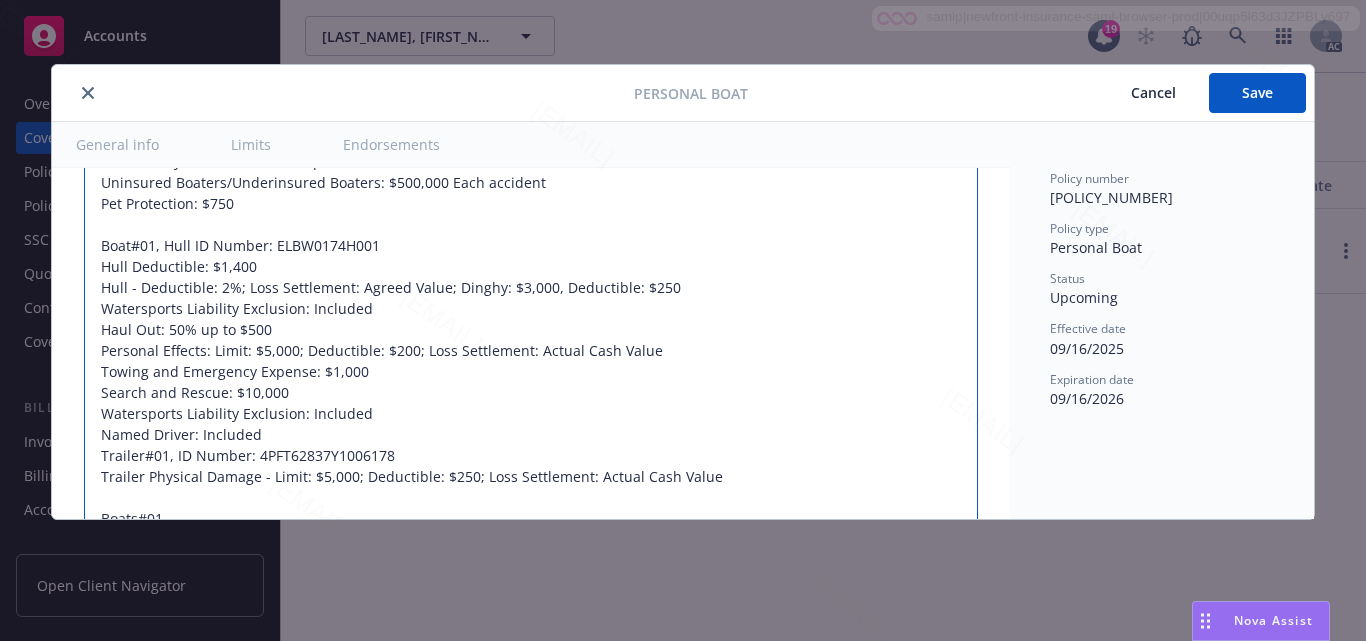 click on "Protection and Indemnity: $500,000 Each accident
Wreck Removal: Included
Accidental Fuel Spill: See Schedule
Medical Payments: $25,000 Per person
Uninsured Boaters/Underinsured Boaters: $500,000 Each accident
Pet Protection: $750
Boat#01, Hull ID Number: ELBW0174H001
Hull Deductible: $1,400
Hull - Deductible: 2%; Loss Settlement: Agreed Value; Dinghy: $3,000, Deductible: $250
Watersports Liability Exclusion: Included
Haul Out: 50% up to $500
Personal Effects: Limit: $5,000; Deductible: $200; Loss Settlement: Actual Cash Value
Towing and Emergency Expense: $1,000
Search and Rescue: $10,000
Watersports Liability Exclusion: Included
Named Driver: Included
Trailer#01, ID Number: 4PFT62837Y1006178
Trailer Physical Damage - Limit: $5,000; Deductible: $250; Loss Settlement: Actual Cash Value
Boats#01
Trailer#01" at bounding box center [531, 319] 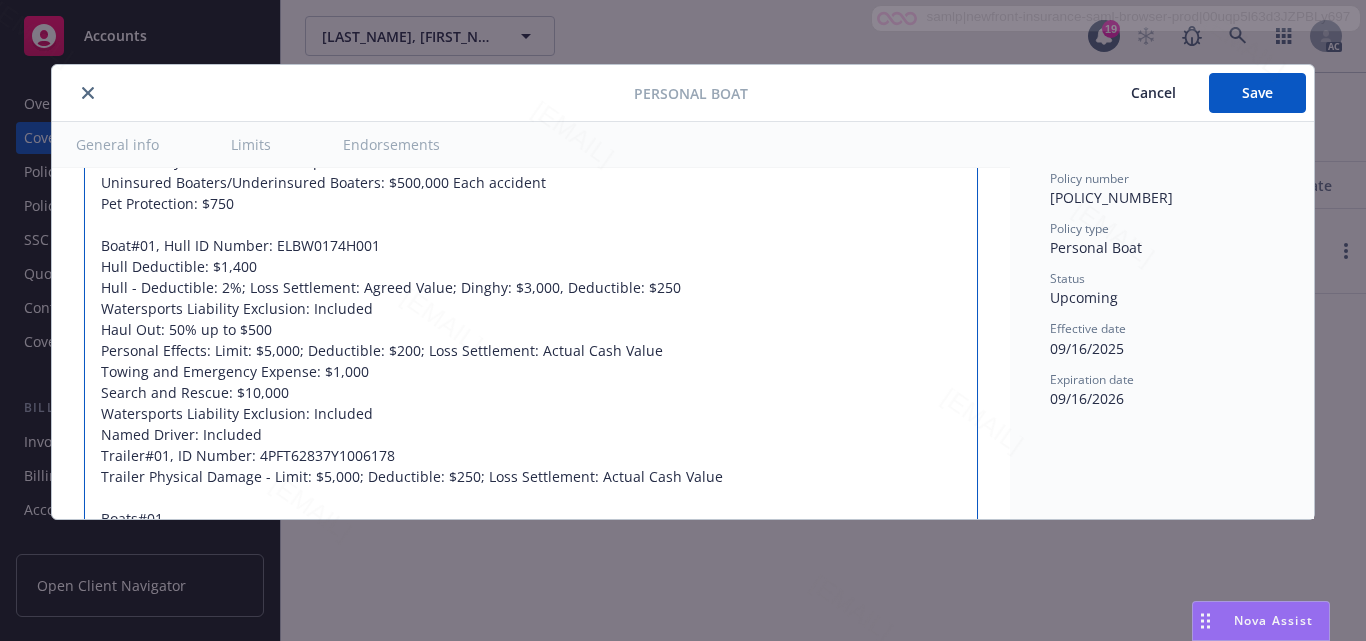 scroll, scrollTop: 1575, scrollLeft: 0, axis: vertical 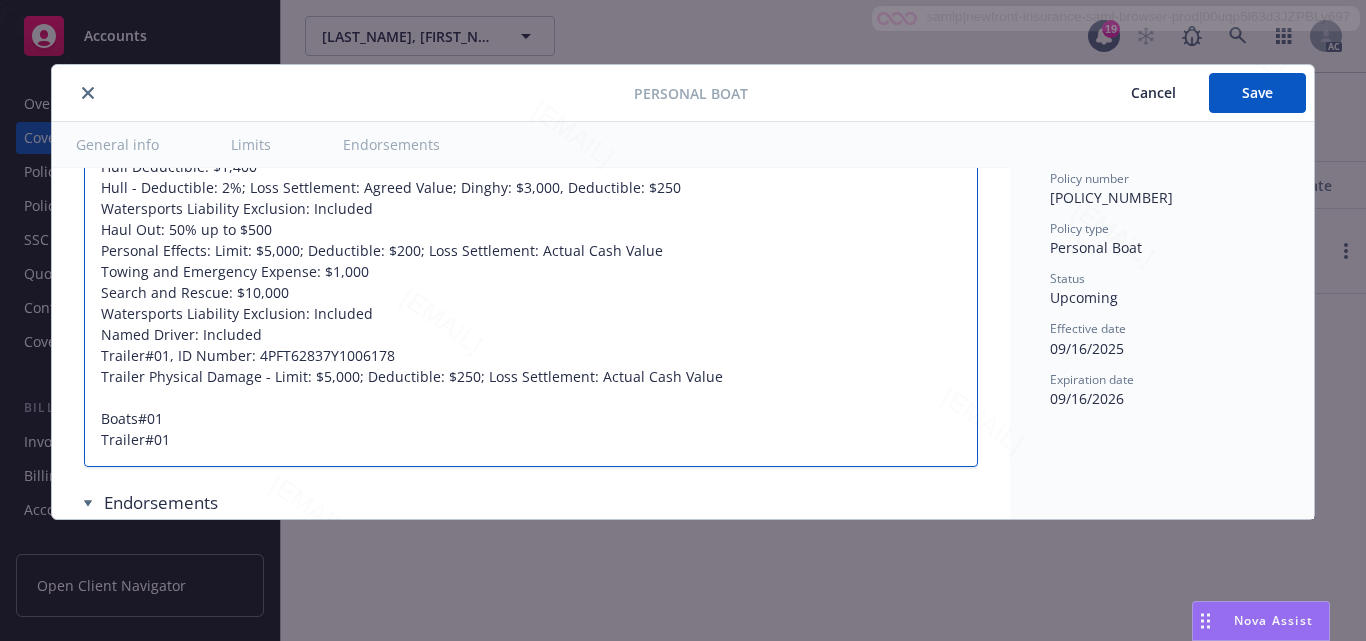 click on "Protection and Indemnity: $500,000 Each accident
Wreck Removal: Included
Accidental Fuel Spill: See Schedule
Medical Payments: $25,000 Per person
Uninsured Boaters/Underinsured Boaters: $500,000 Each accident
Pet Protection: $750
Boat#01, Hull ID Number: ELBW0174H001
Hull Deductible: $1,400
Hull - Deductible: 2%; Loss Settlement: Agreed Value; Dinghy: $3,000, Deductible: $250
Watersports Liability Exclusion: Included
Haul Out: 50% up to $500
Personal Effects: Limit: $5,000; Deductible: $200; Loss Settlement: Actual Cash Value
Towing and Emergency Expense: $1,000
Search and Rescue: $10,000
Watersports Liability Exclusion: Included
Named Driver: Included
Trailer#01, ID Number: 4PFT62837Y1006178
Trailer Physical Damage - Limit: $5,000; Deductible: $250; Loss Settlement: Actual Cash Value
Boats#01
Trailer#01" at bounding box center (531, 219) 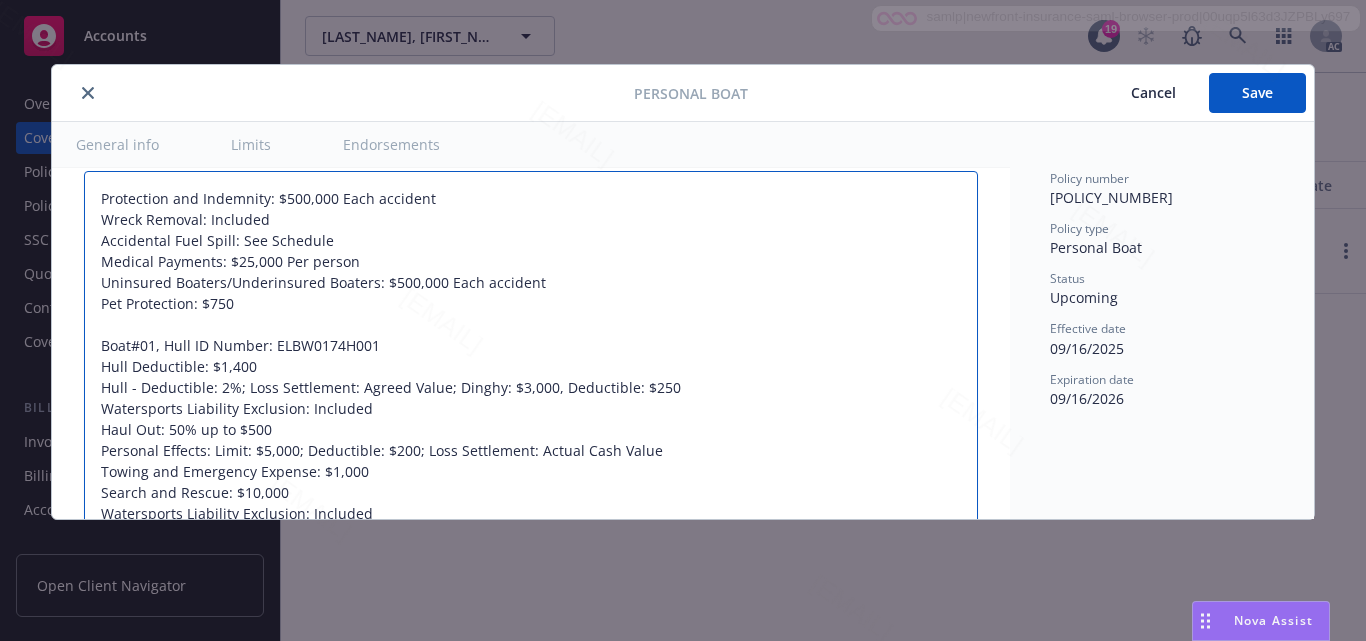 click on "Protection and Indemnity: $500,000 Each accident
Wreck Removal: Included
Accidental Fuel Spill: See Schedule
Medical Payments: $25,000 Per person
Uninsured Boaters/Underinsured Boaters: $500,000 Each accident
Pet Protection: $750
Boat#01, Hull ID Number: ELBW0174H001
Hull Deductible: $1,400
Hull - Deductible: 2%; Loss Settlement: Agreed Value; Dinghy: $3,000, Deductible: $250
Watersports Liability Exclusion: Included
Haul Out: 50% up to $500
Personal Effects: Limit: $5,000; Deductible: $200; Loss Settlement: Actual Cash Value
Towing and Emergency Expense: $1,000
Search and Rescue: $10,000
Watersports Liability Exclusion: Included
Named Driver: Included
Trailer#01, ID Number: 4PFT62837Y1006178
Trailer Physical Damage - Limit: $5,000; Deductible: $250; Loss Settlement: Actual Cash Value
Boats#01
Trailer#01" at bounding box center (531, 419) 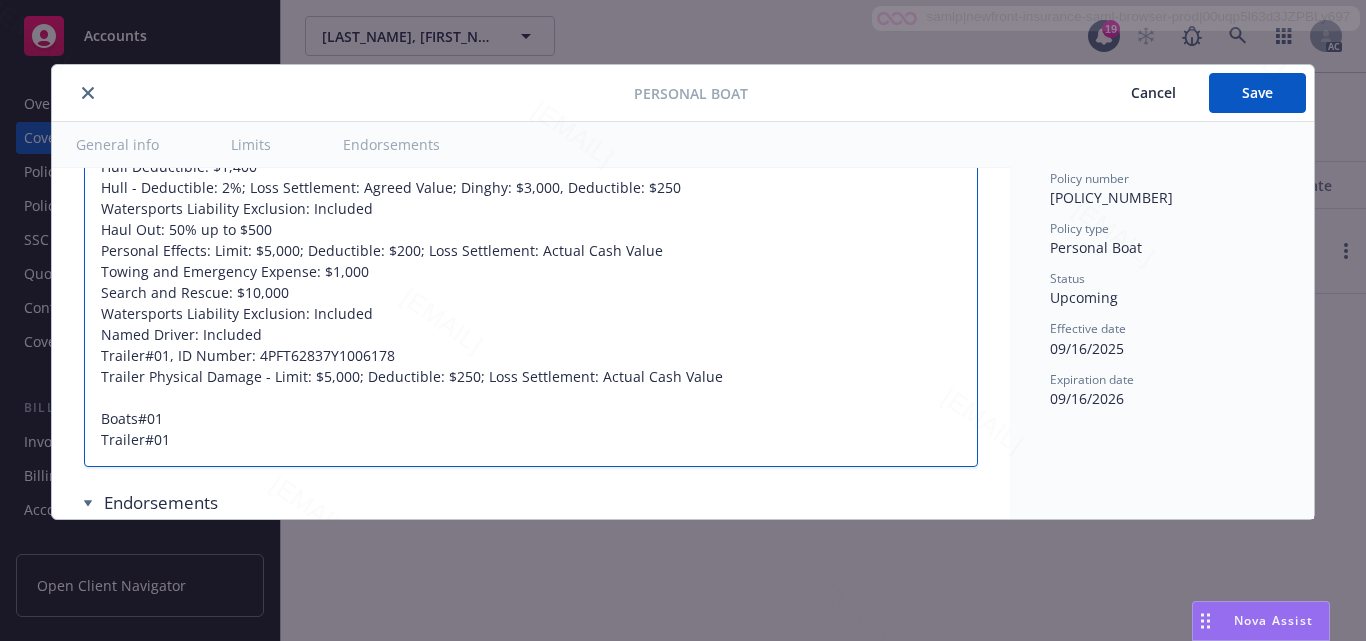 scroll, scrollTop: 1275, scrollLeft: 0, axis: vertical 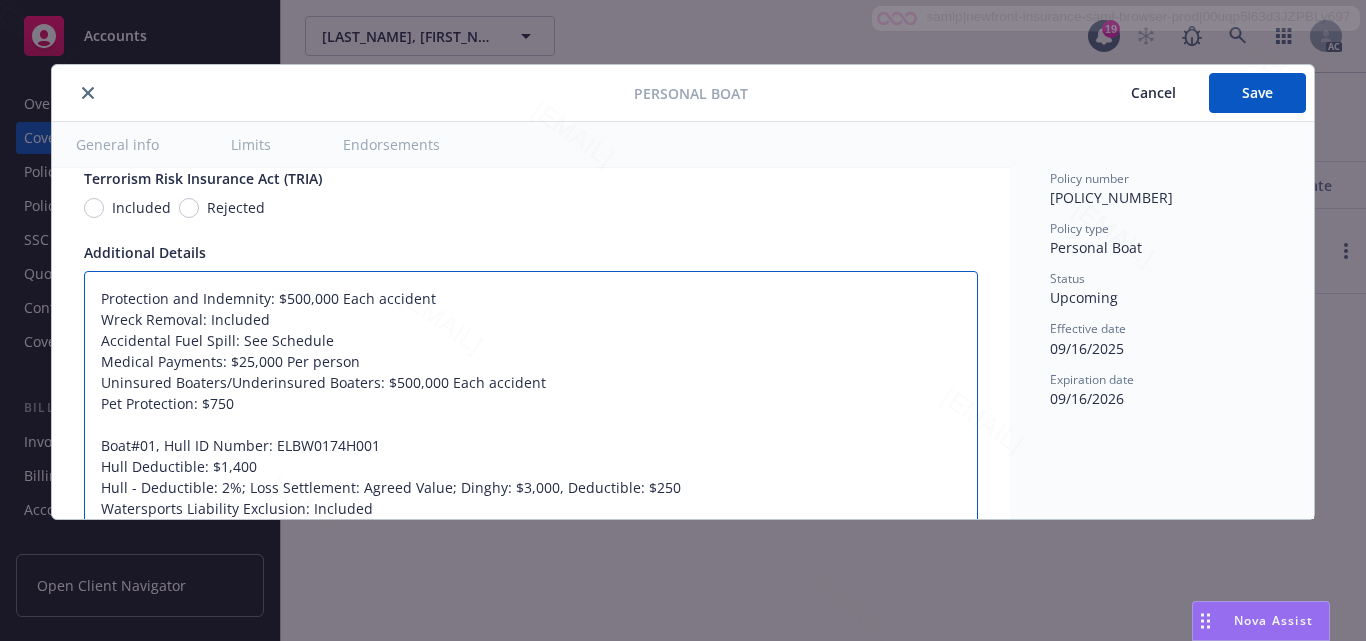 type on "x" 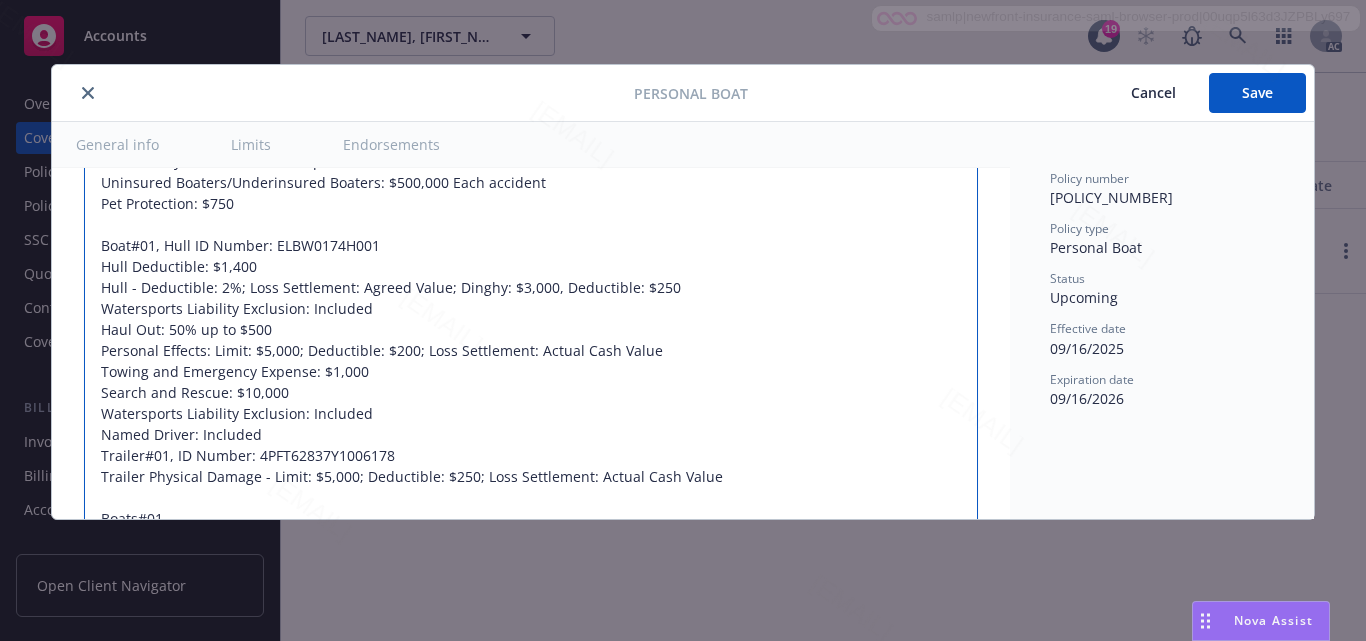 scroll, scrollTop: 1575, scrollLeft: 0, axis: vertical 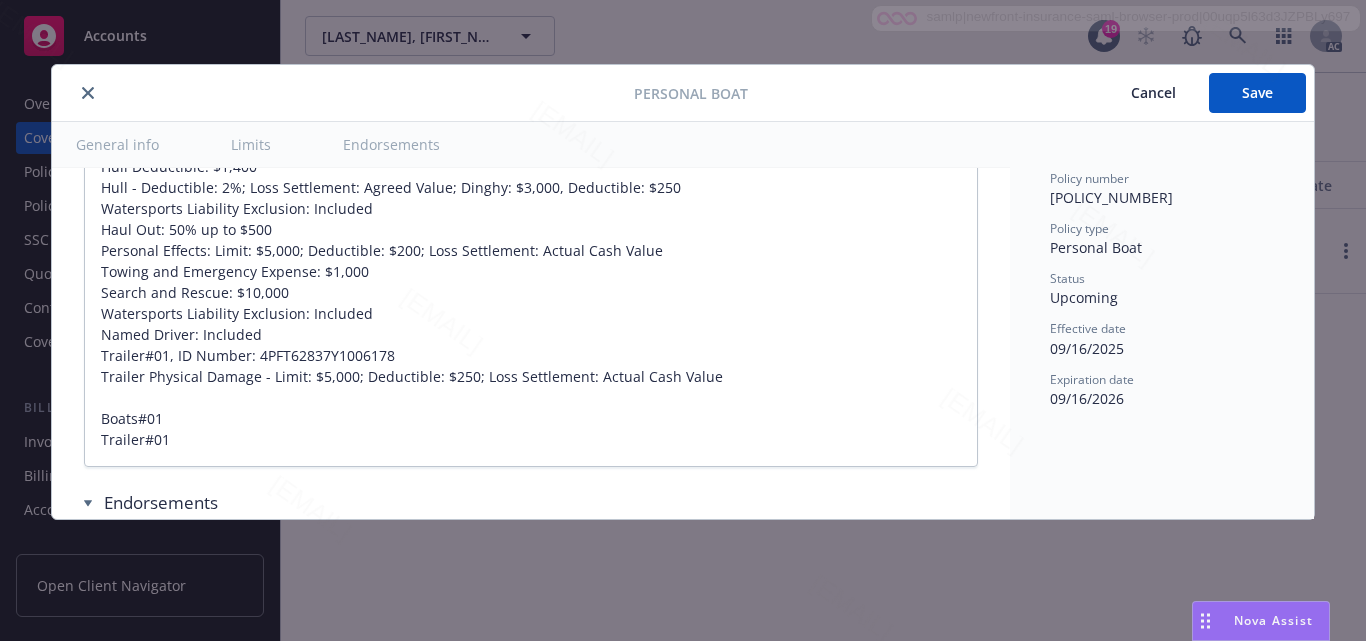 click 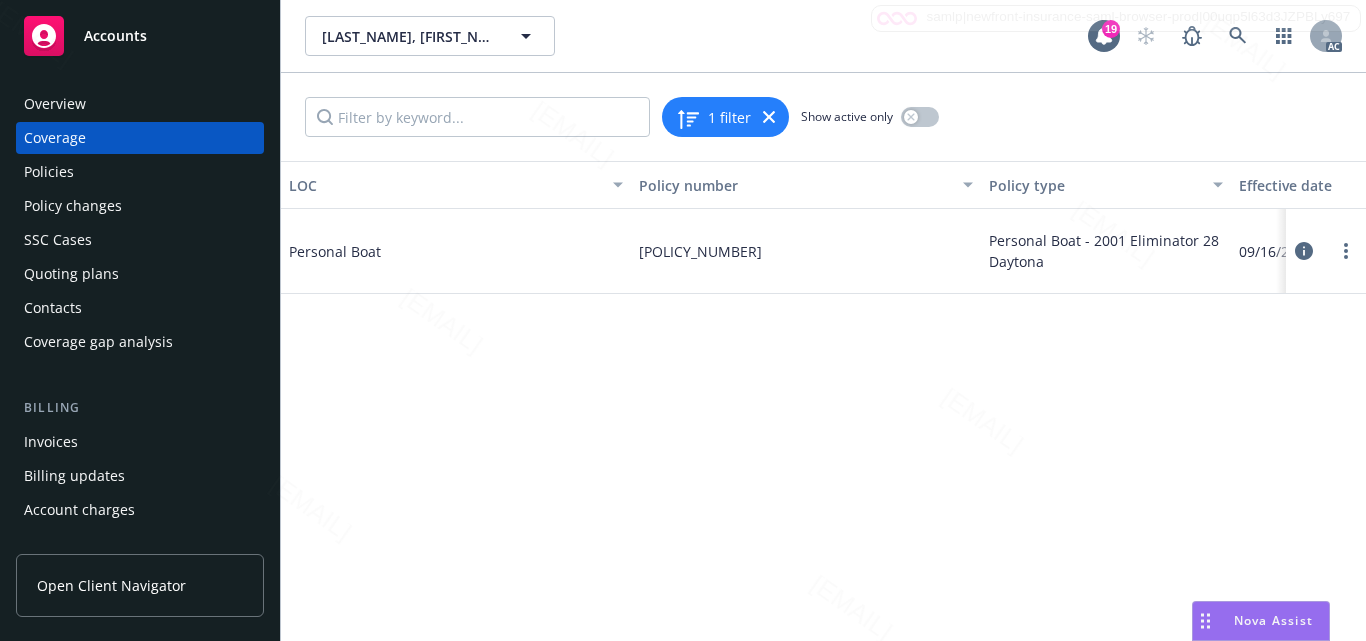 click on "Overview" at bounding box center [55, 104] 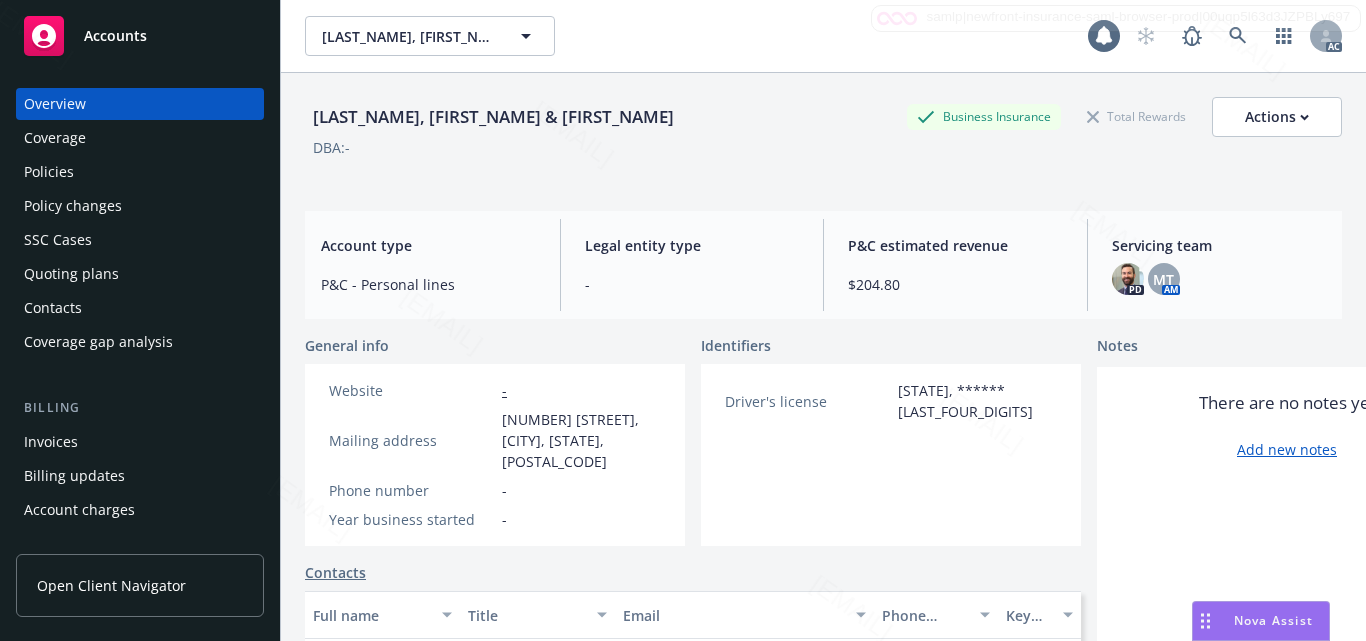 click on "Accounts" at bounding box center (140, 36) 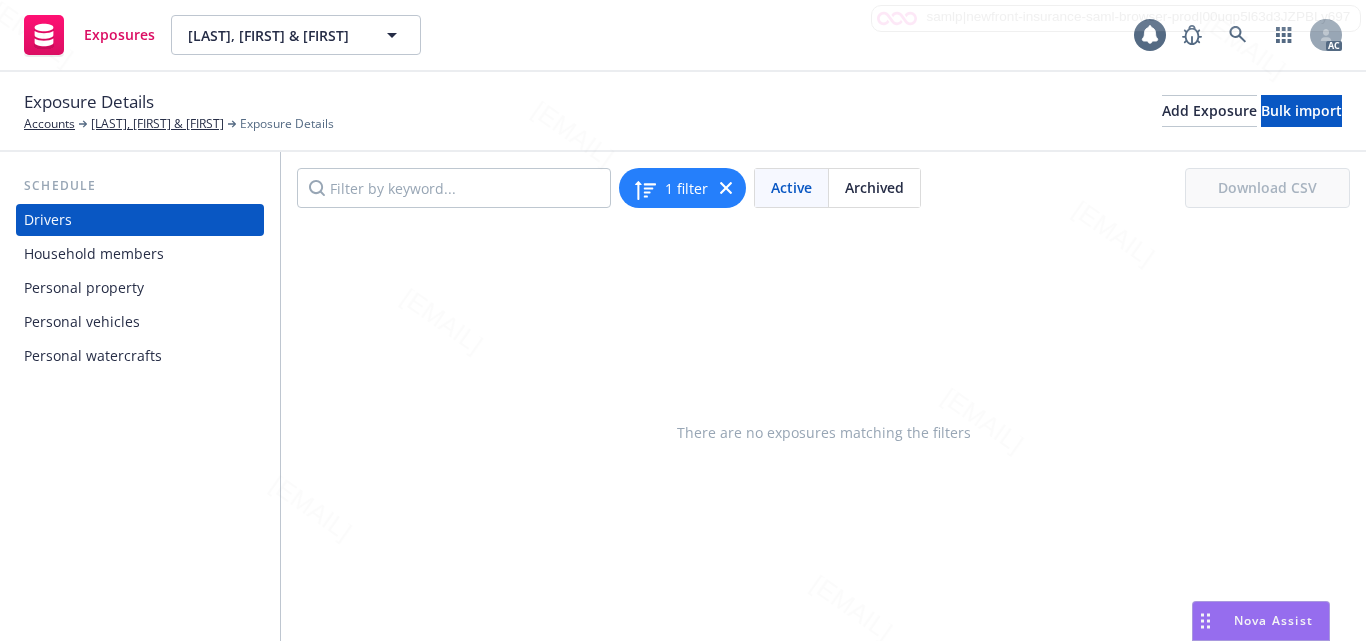scroll, scrollTop: 0, scrollLeft: 0, axis: both 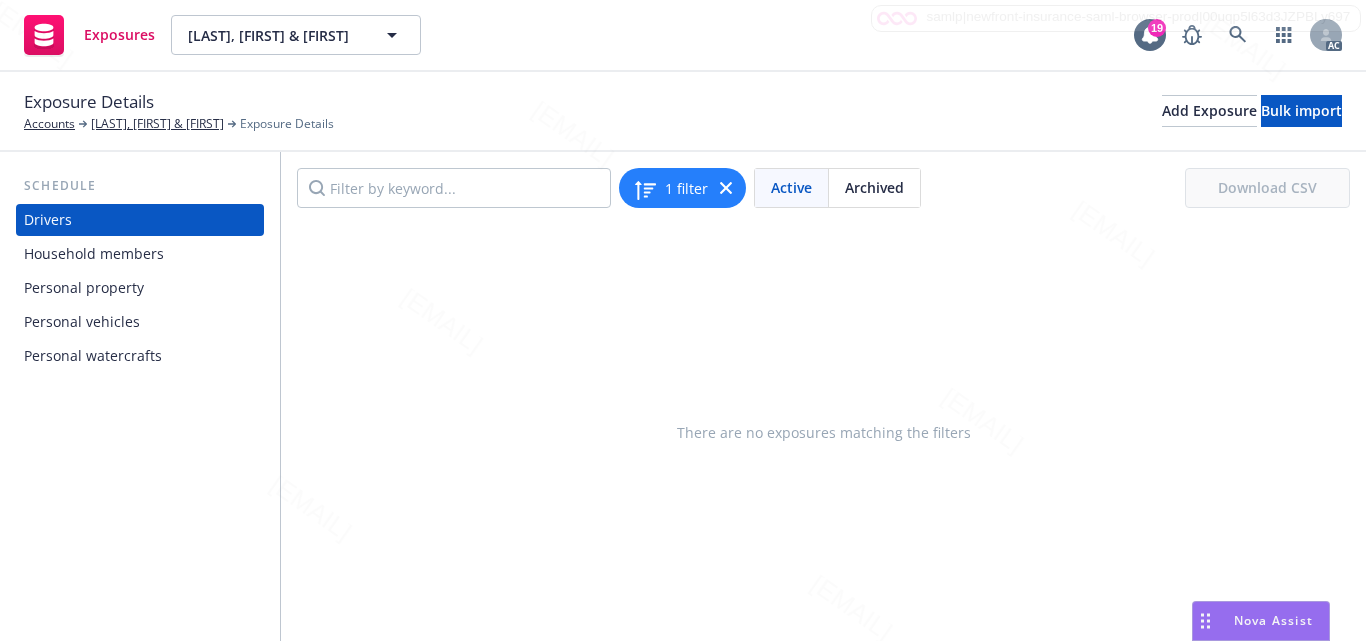 click on "Household members" at bounding box center [94, 254] 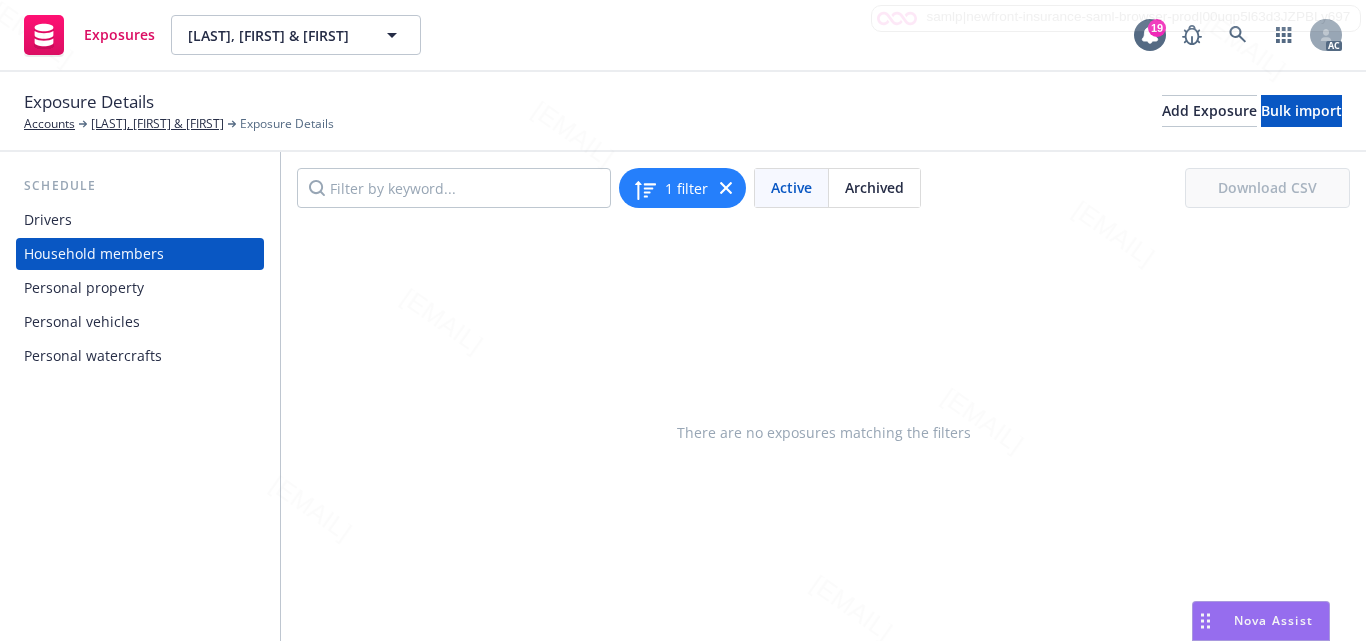 click on "Personal property" at bounding box center [84, 288] 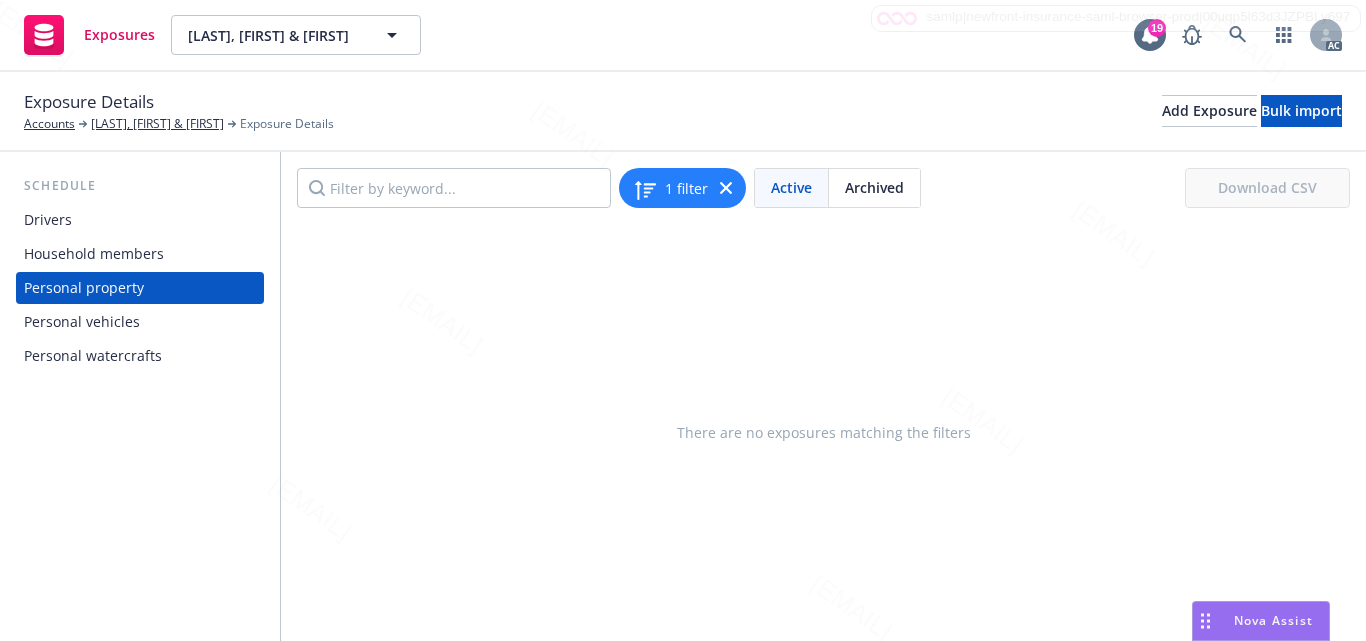 click on "Personal vehicles" at bounding box center (82, 322) 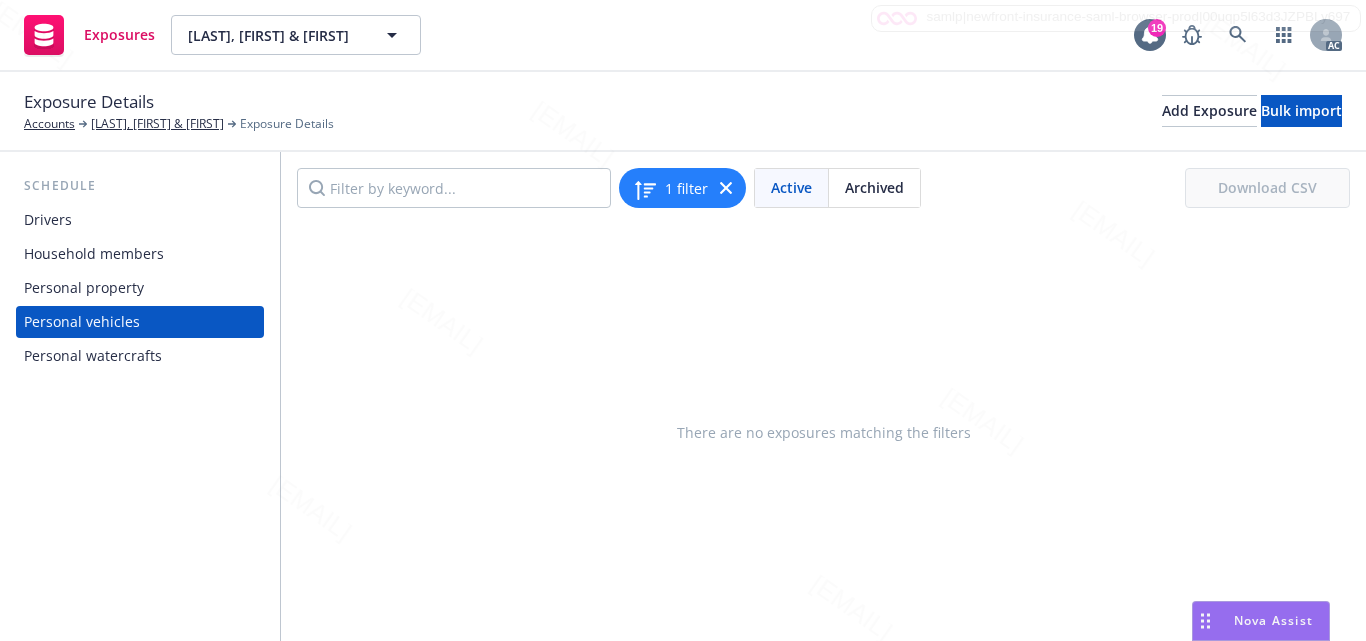 click on "Personal watercrafts" at bounding box center (93, 356) 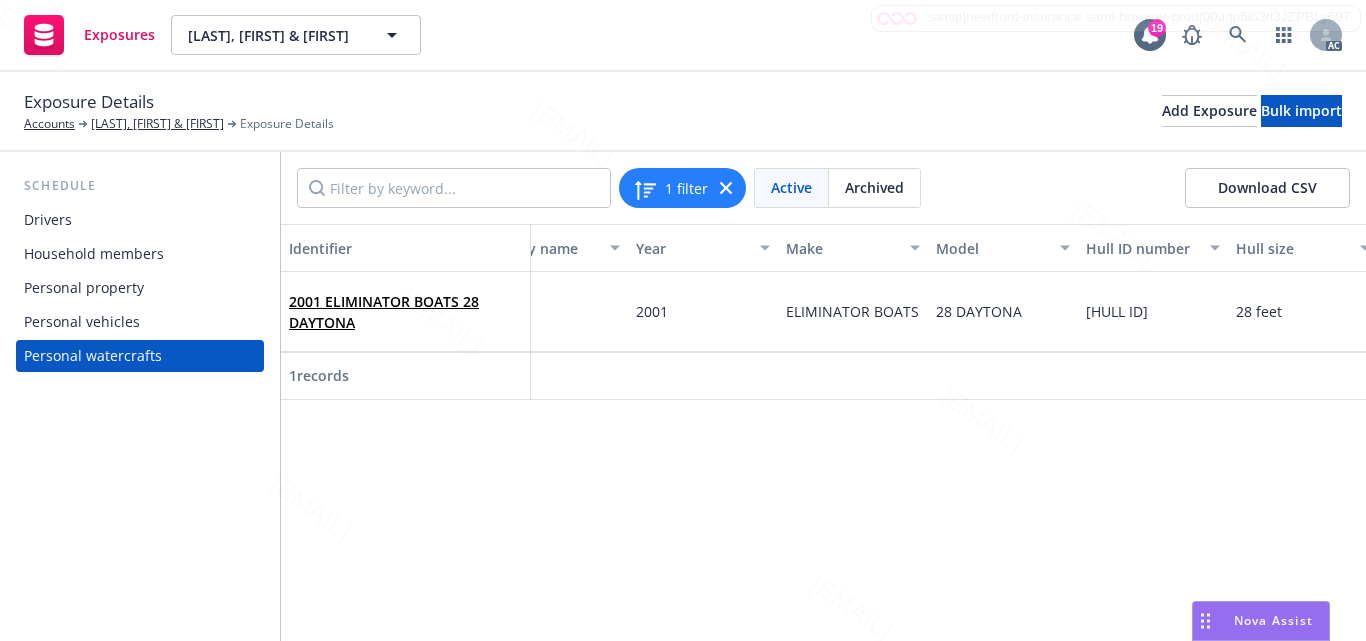 scroll, scrollTop: 0, scrollLeft: 62, axis: horizontal 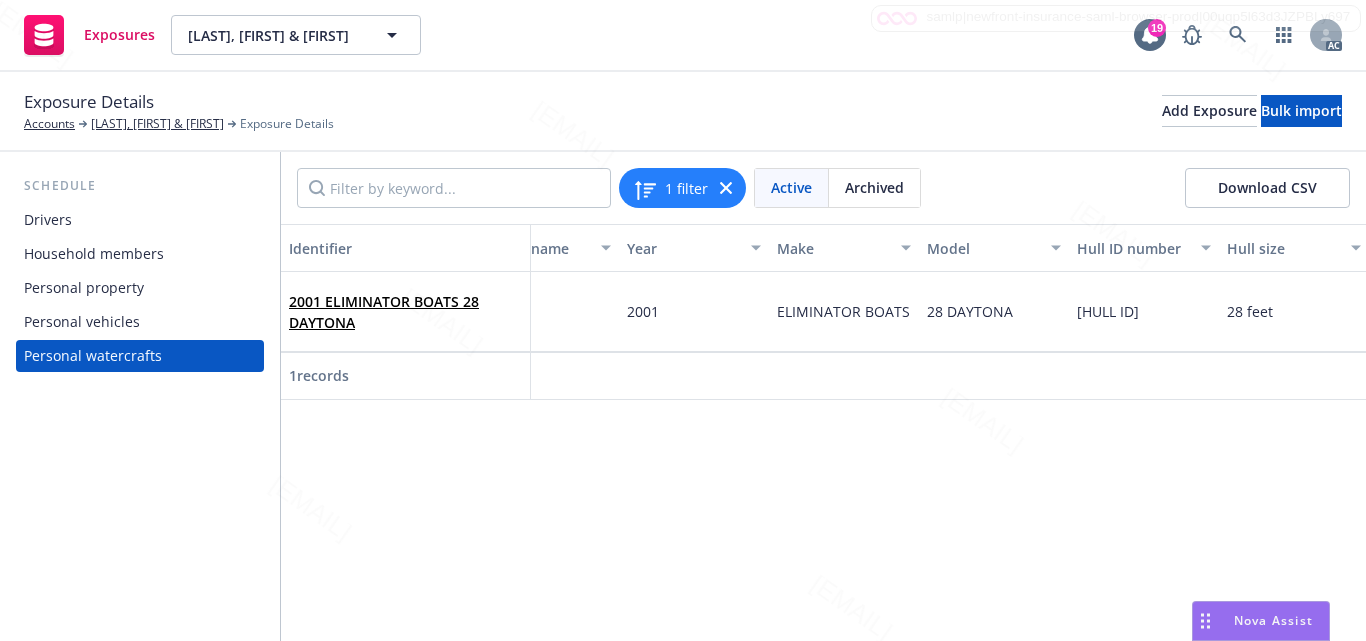 click on "Identifier Display name Year Make Model Hull ID number Hull size Hull material Engine horsepower Engine size Cost new Stated value Trailered Trailer year Trailer make Trailer model Trailer VIN Trailer cost new Trailer stated value 2001 ELIMINATOR BOATS 28 DAYTONA - 2001 ELIMINATOR BOATS 28 DAYTONA ELBW0174H001 28 feet - 1,240 HP - - $70,000.00 - 2000 Hoss 3 Axle 4PFT62837Y1006178 - $5,000.00 1  records" at bounding box center [823, 432] 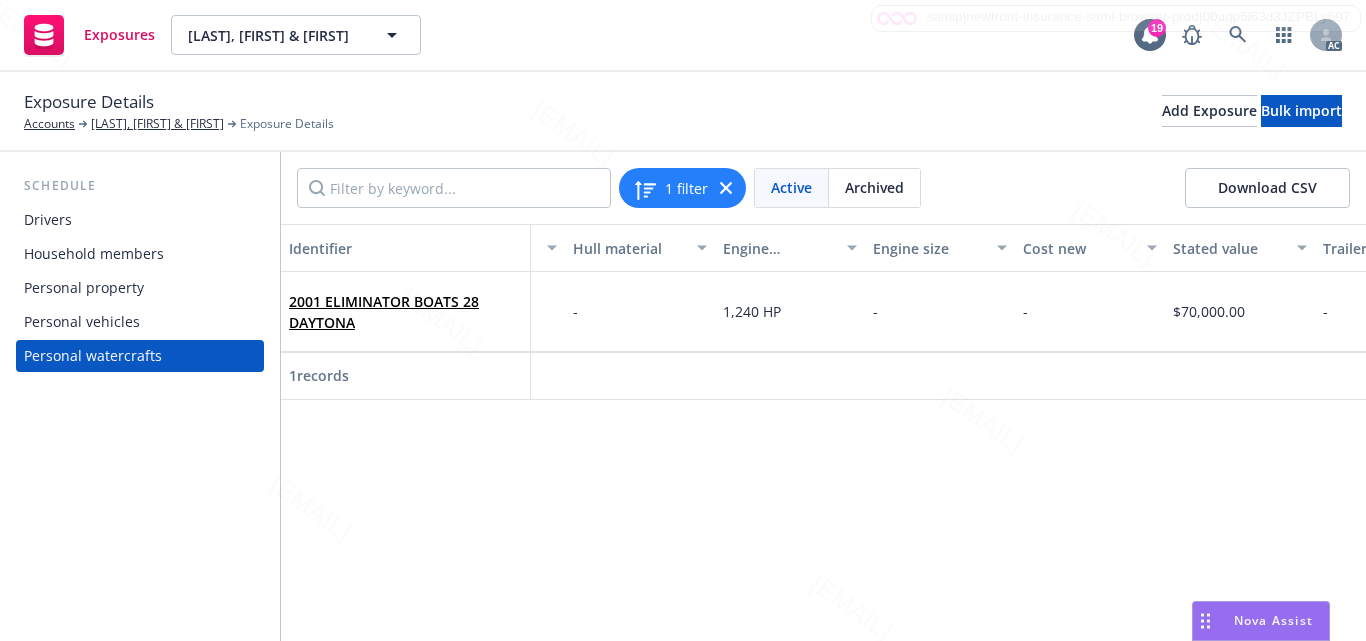 scroll, scrollTop: 0, scrollLeft: 810, axis: horizontal 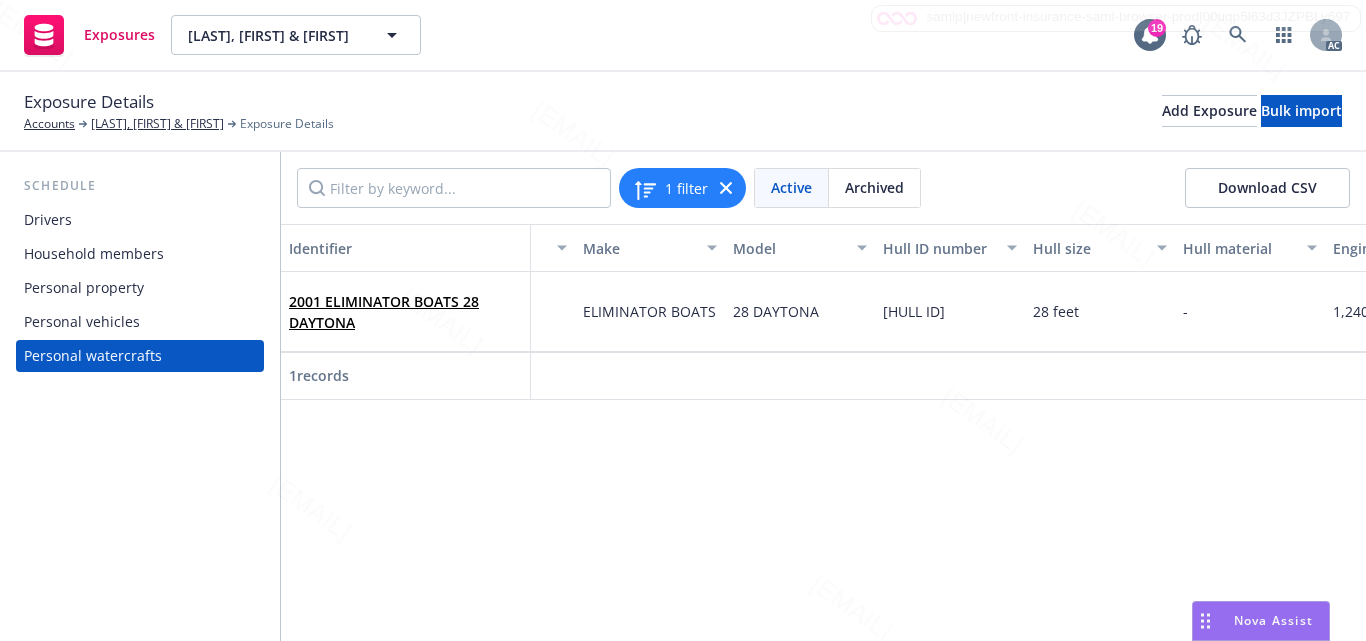 click on "Active" at bounding box center (792, 188) 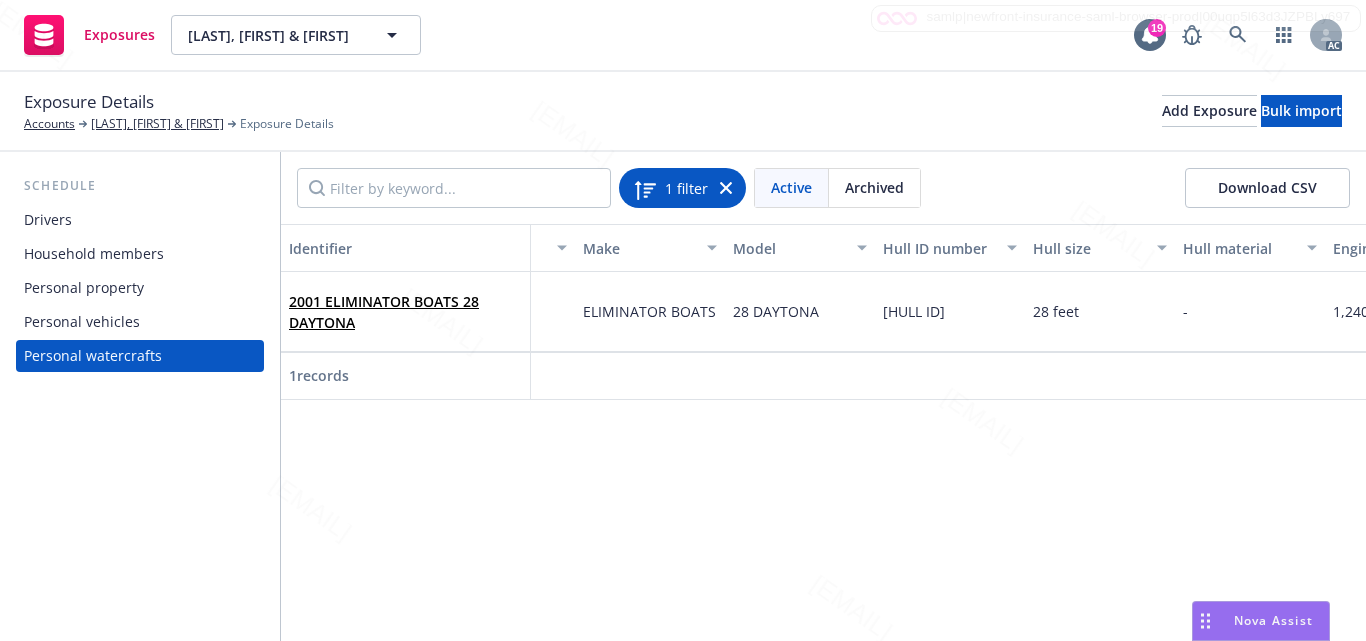 click at bounding box center (649, 188) 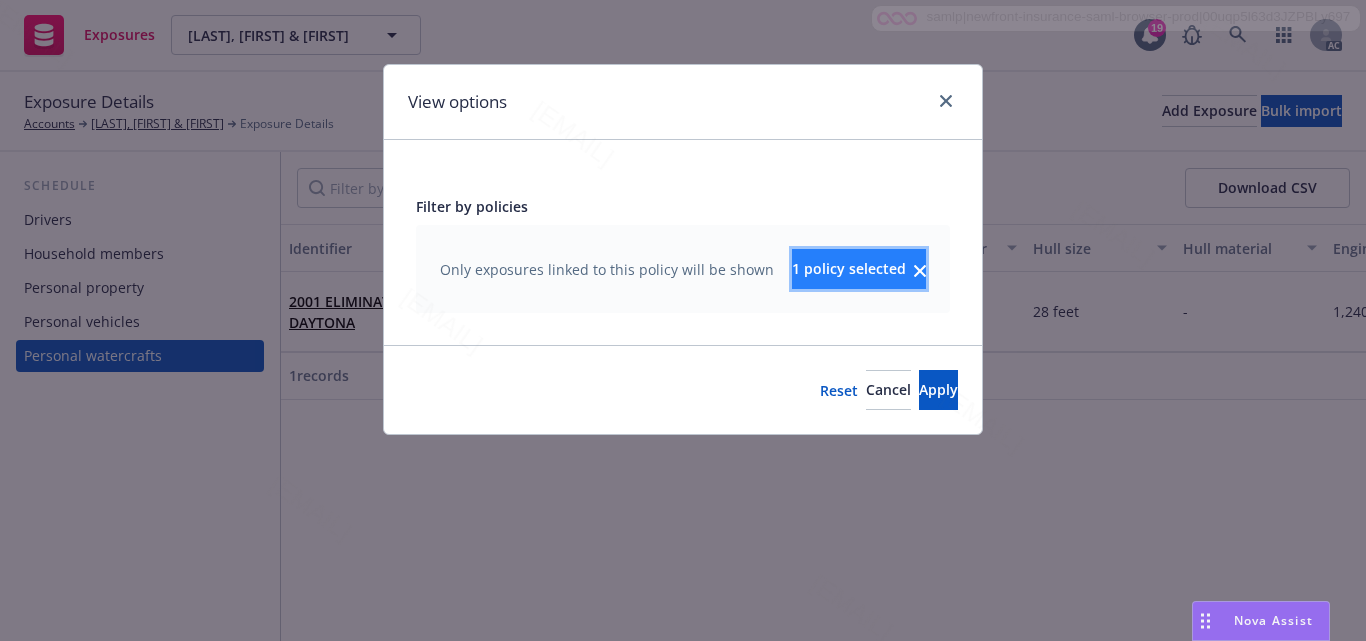 click on "1 policy selected" at bounding box center (849, 268) 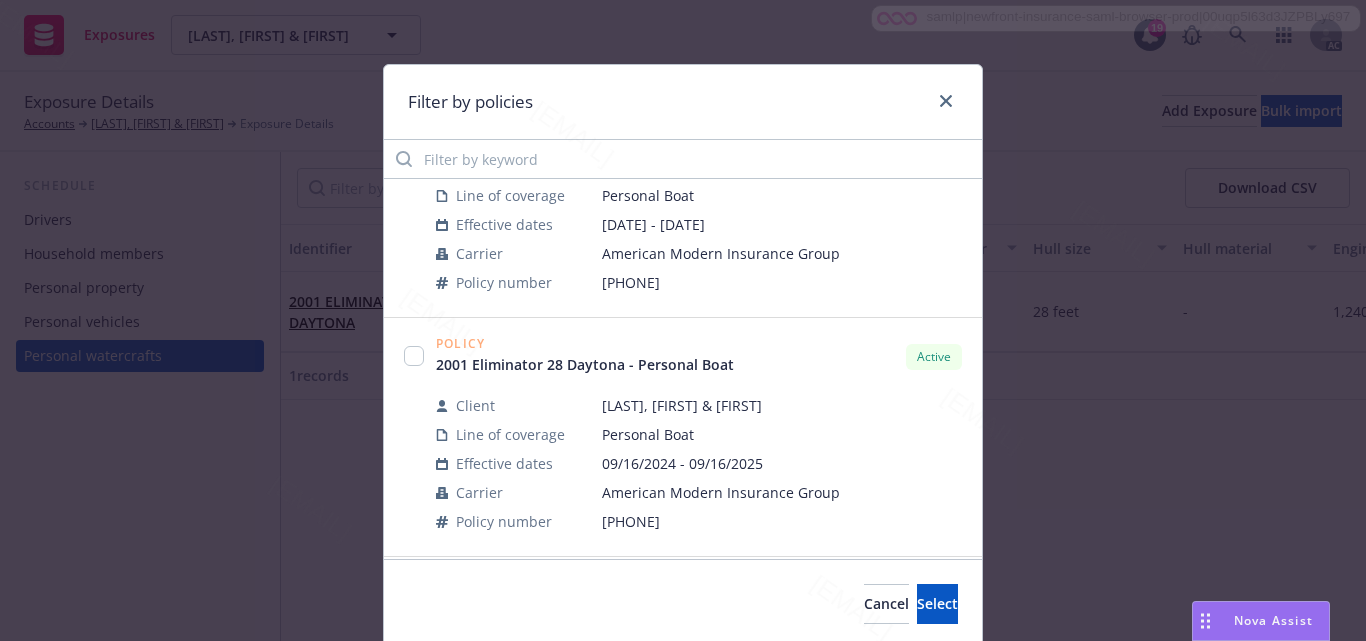 scroll, scrollTop: 0, scrollLeft: 0, axis: both 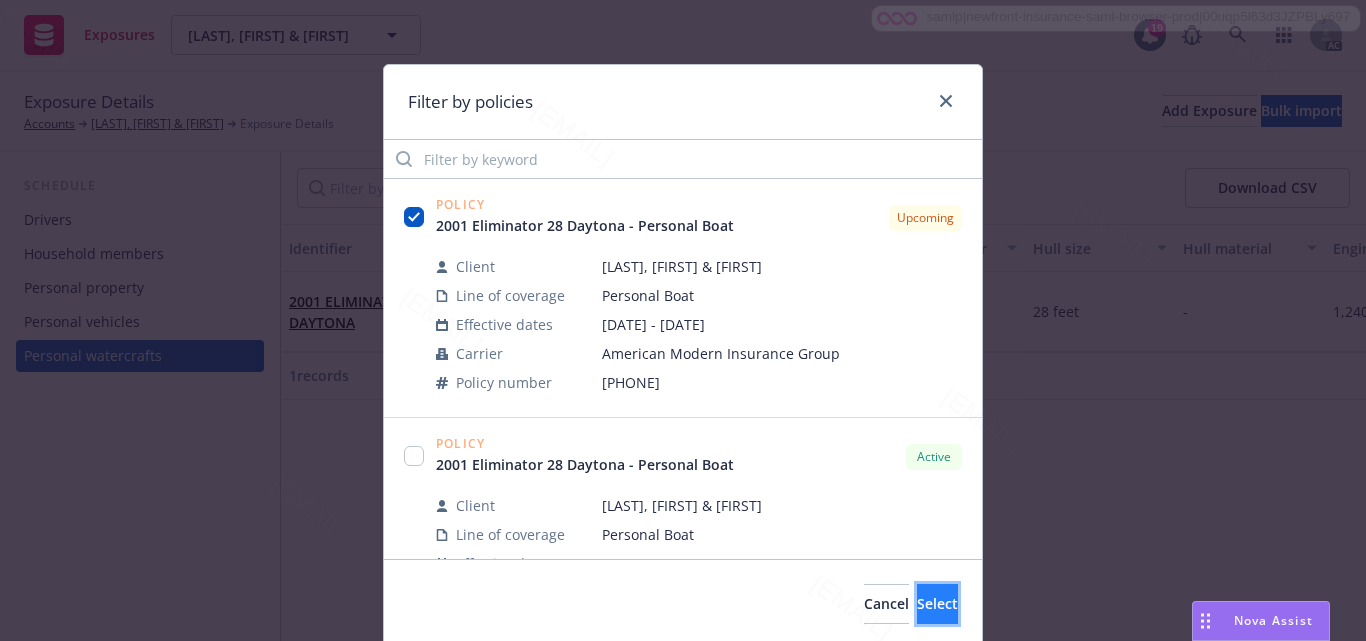 click on "Select" at bounding box center [937, 603] 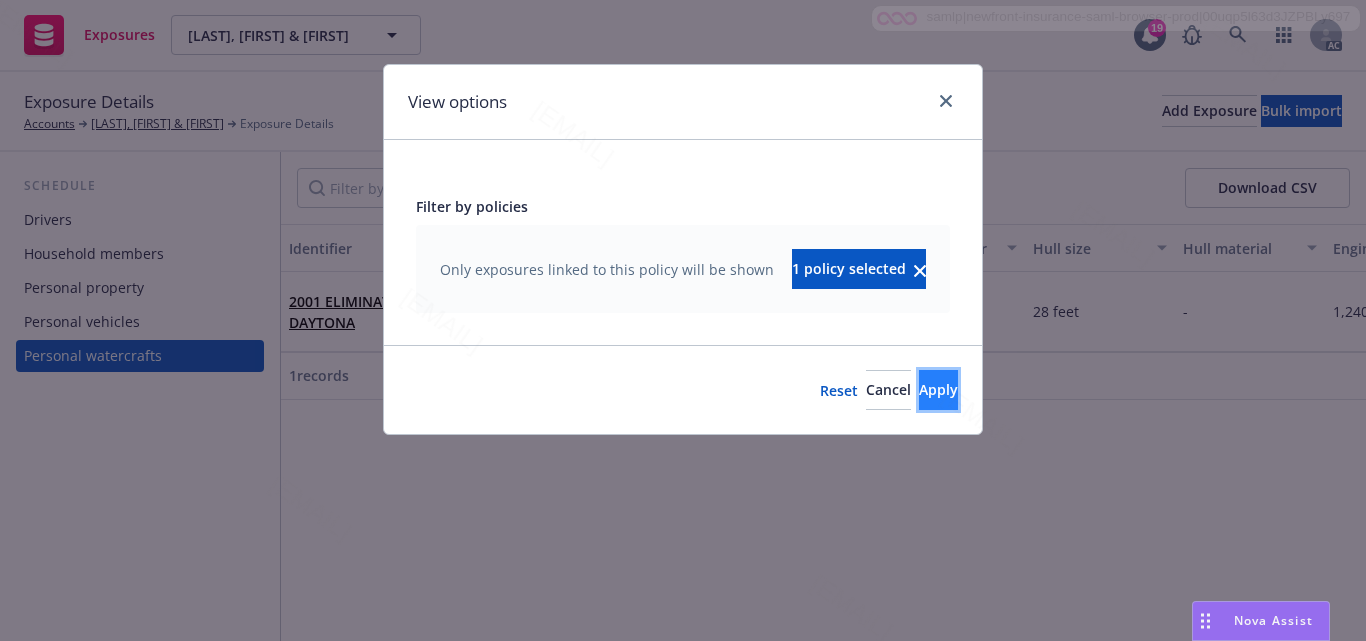 click on "Apply" at bounding box center (938, 389) 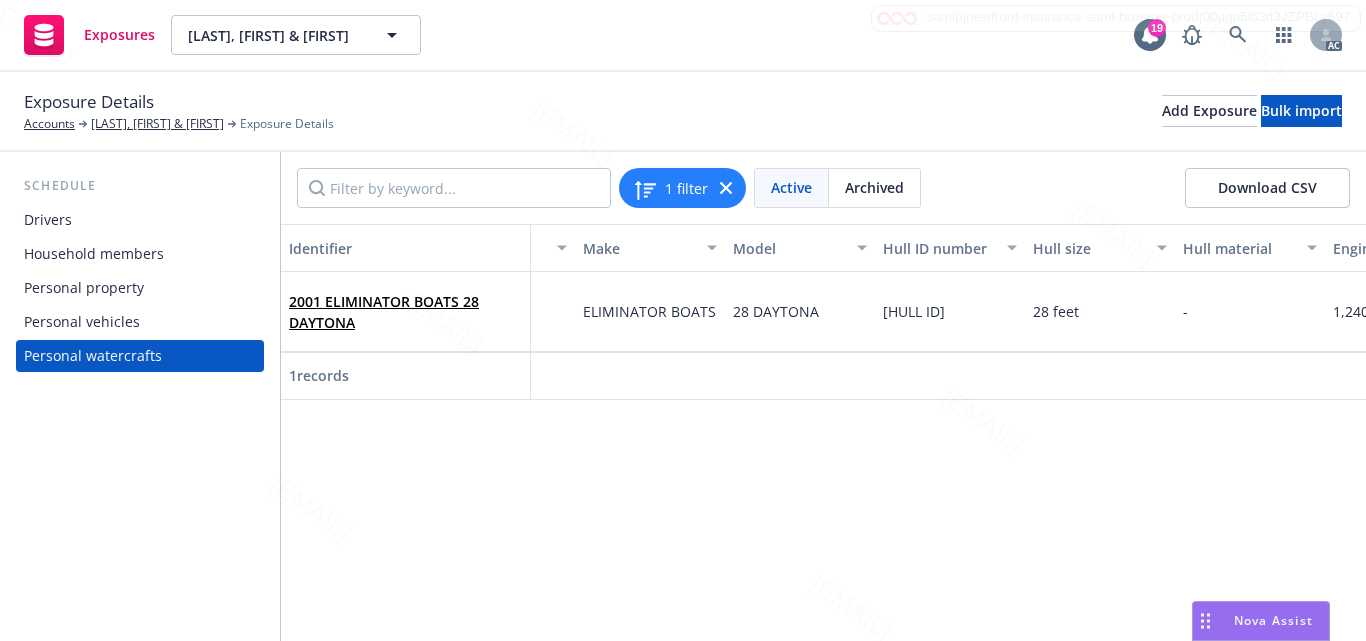 click on "Identifier Display name Year Make Model Hull ID number Hull size Hull material Engine horsepower Engine size Cost new Stated value Trailered Trailer year Trailer make Trailer model Trailer VIN Trailer cost new Trailer stated value 2001 ELIMINATOR BOATS 28 DAYTONA - 2001 ELIMINATOR BOATS 28 DAYTONA ELBW0174H001 28 feet - 1,240 HP - - $70,000.00 - 2000 Hoss 3 Axle 4PFT62837Y1006178 - $5,000.00 1  records" at bounding box center [823, 432] 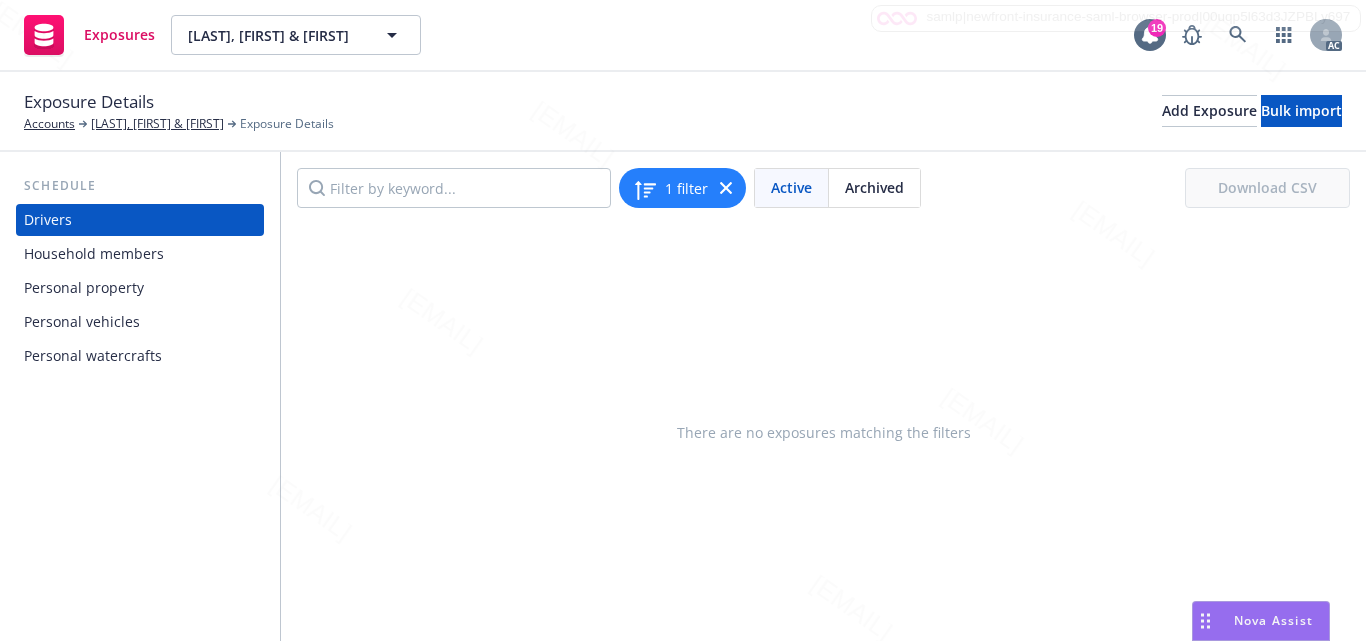 click on "Personal watercrafts" at bounding box center (93, 356) 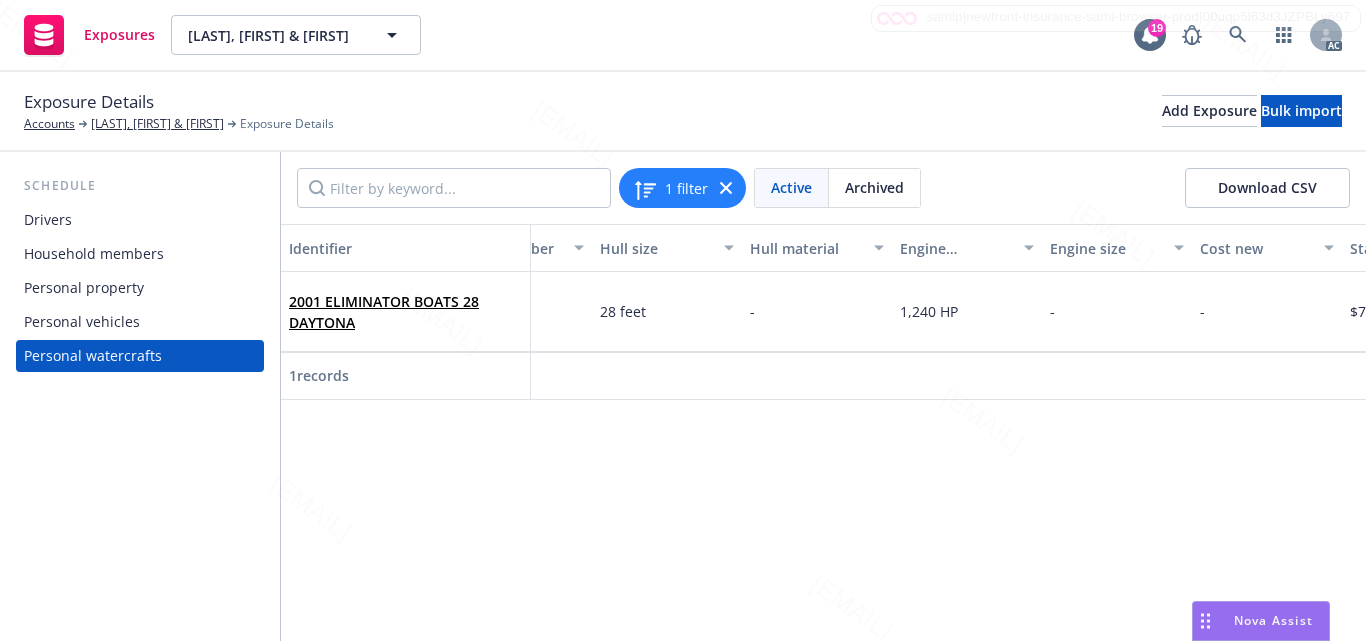 scroll, scrollTop: 0, scrollLeft: 740, axis: horizontal 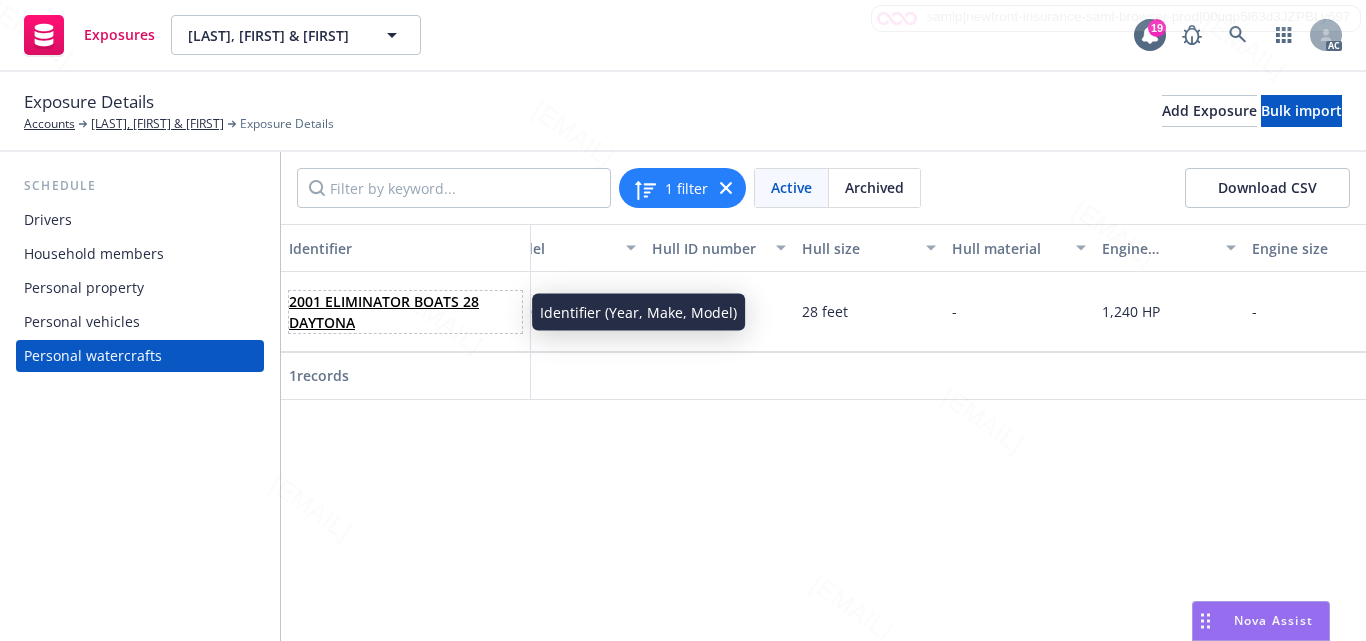 click on "2001 ELIMINATOR BOATS 28 DAYTONA" at bounding box center (384, 312) 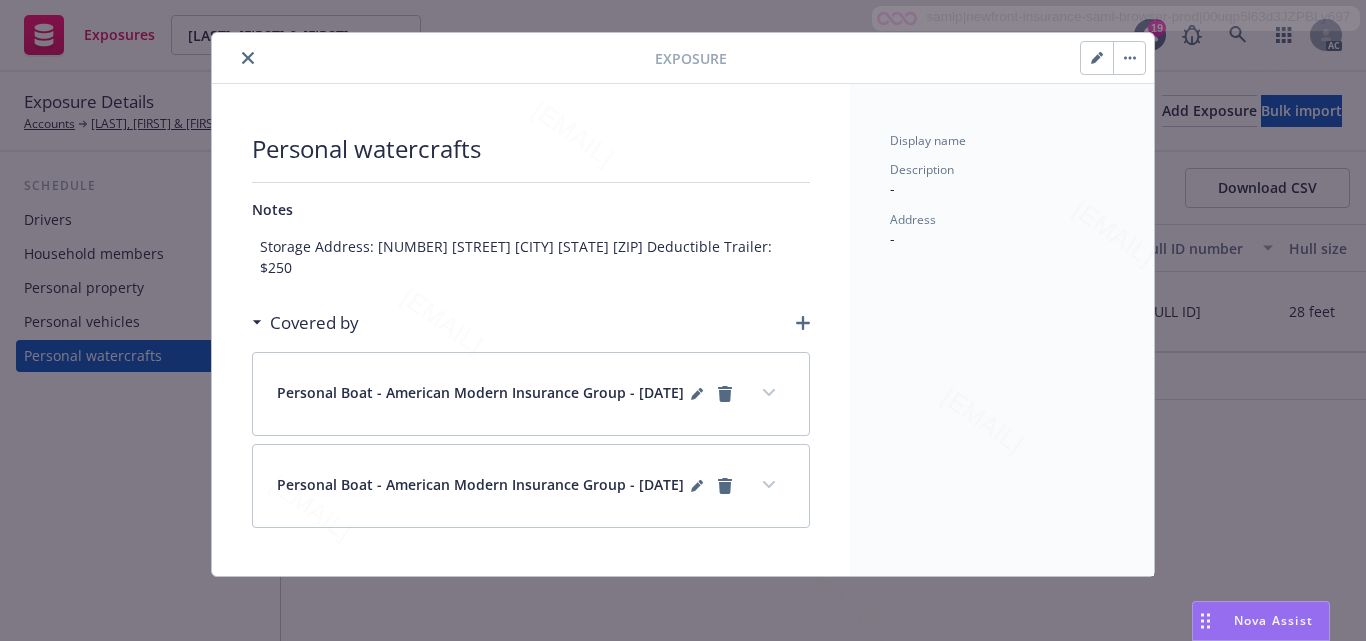 scroll, scrollTop: 0, scrollLeft: 0, axis: both 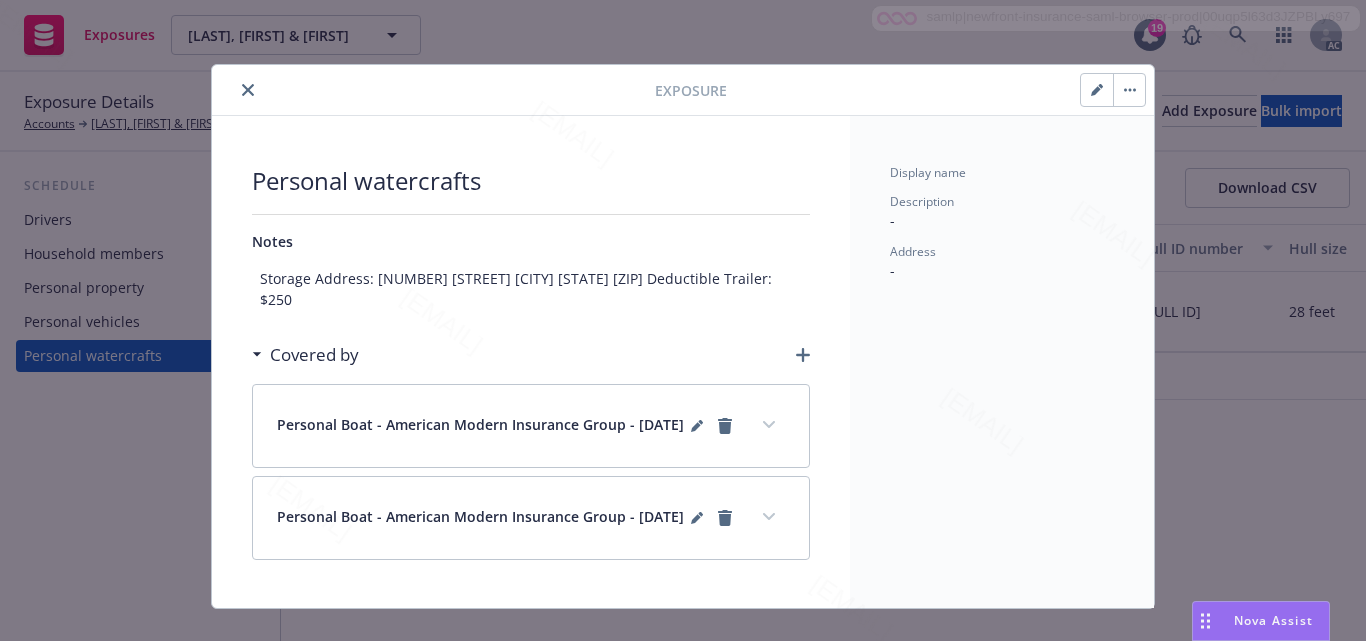 click 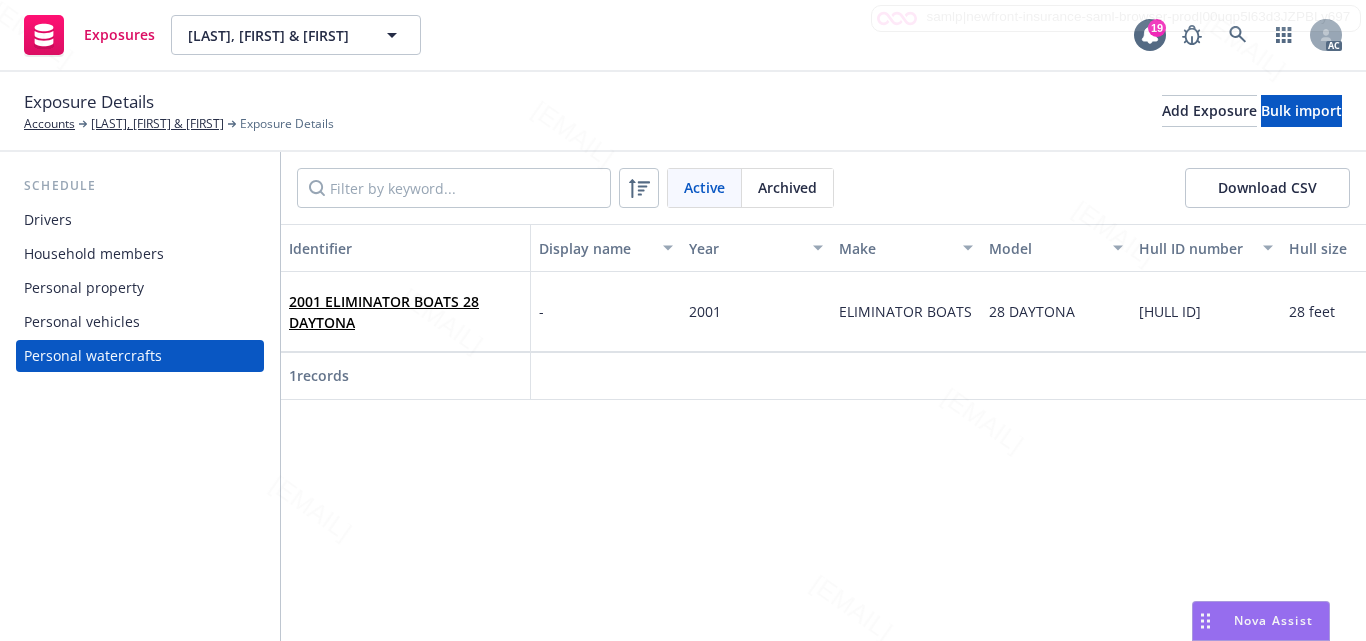 click on "Drivers" at bounding box center [140, 220] 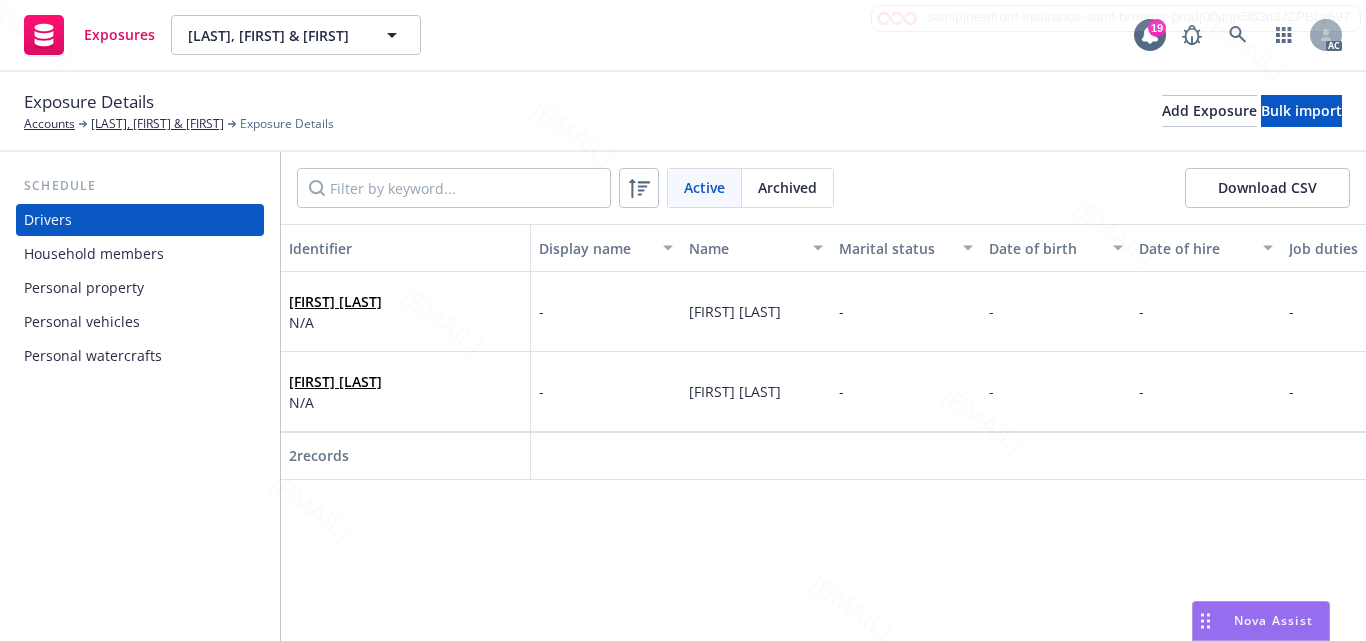 click on "Active" at bounding box center (705, 188) 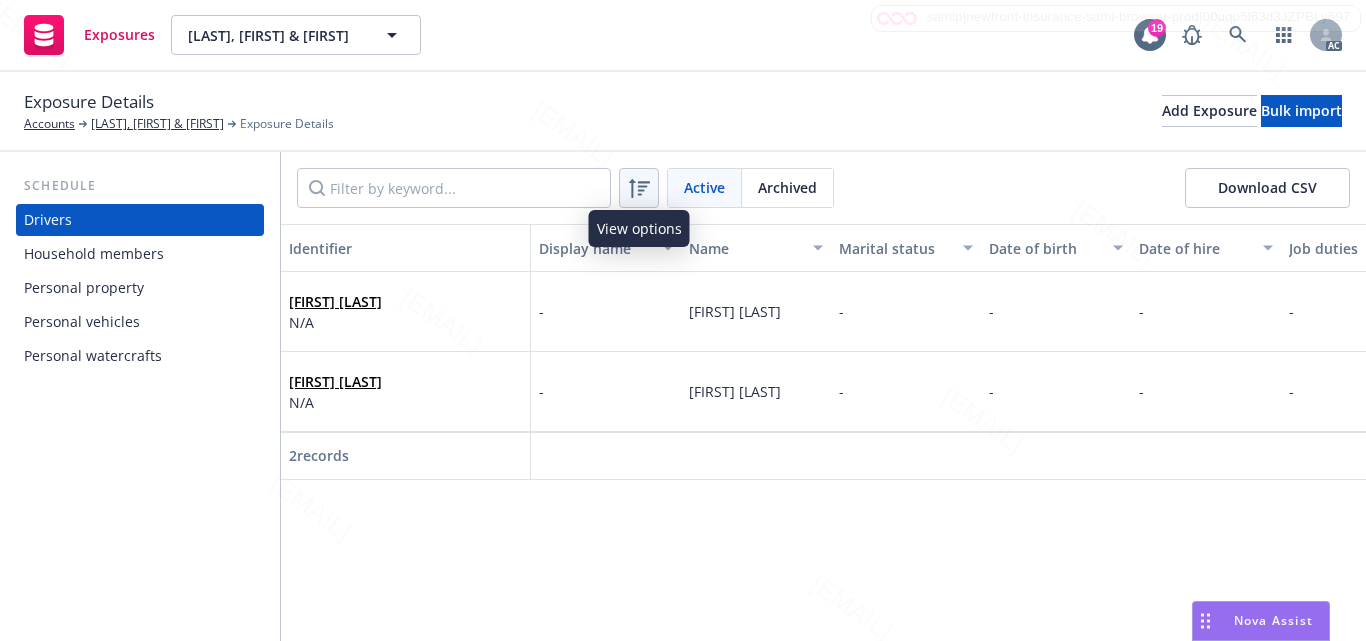 click 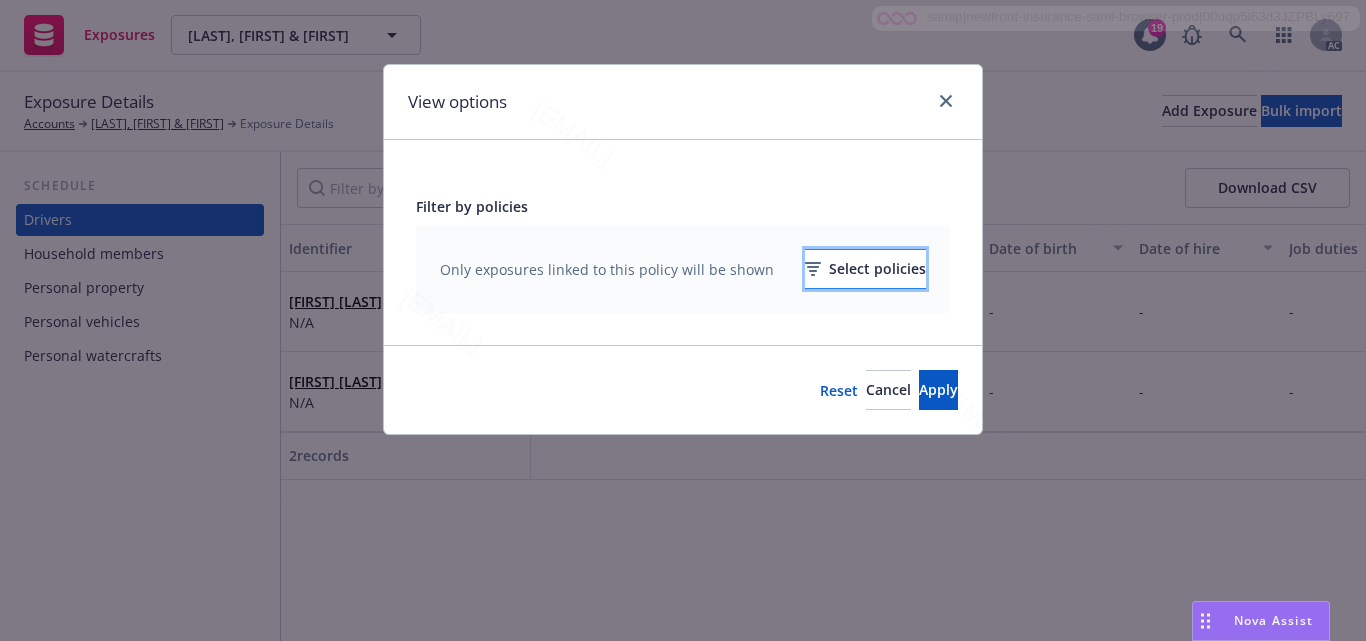 click on "Select policies" at bounding box center (865, 269) 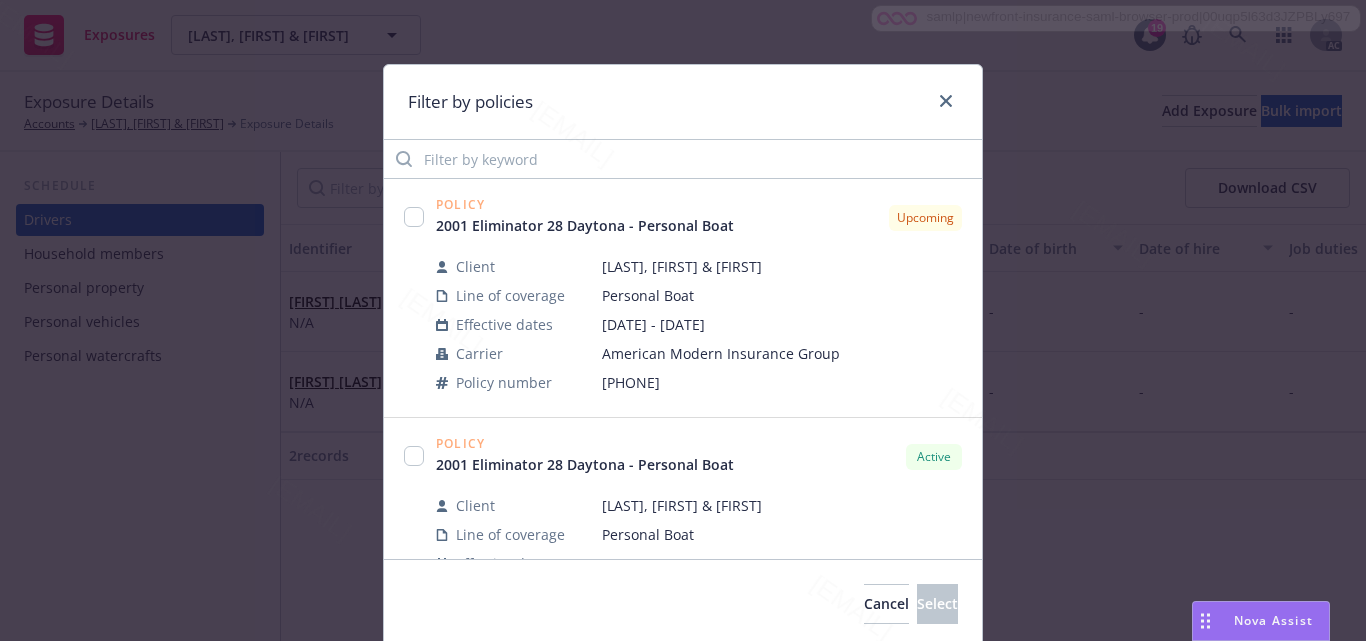 click on "[LAST_NAME], [FIRST_NAME] & [FIRST_NAME]" at bounding box center (782, 266) 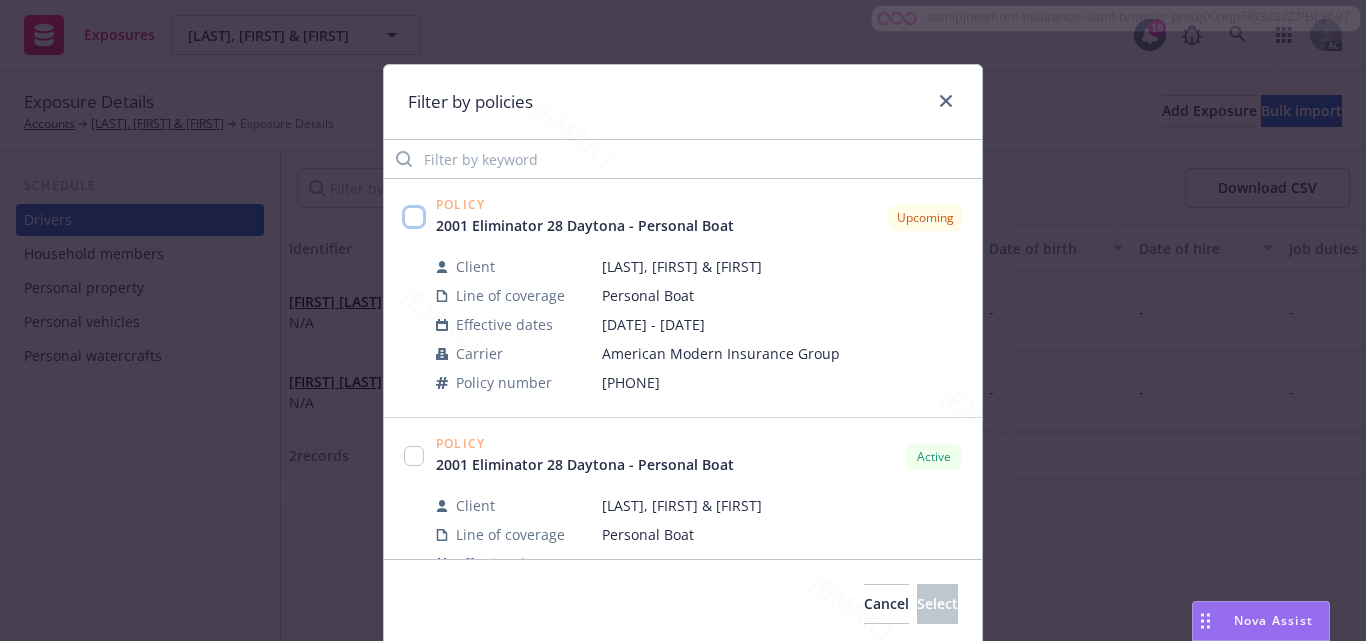 click at bounding box center [414, 217] 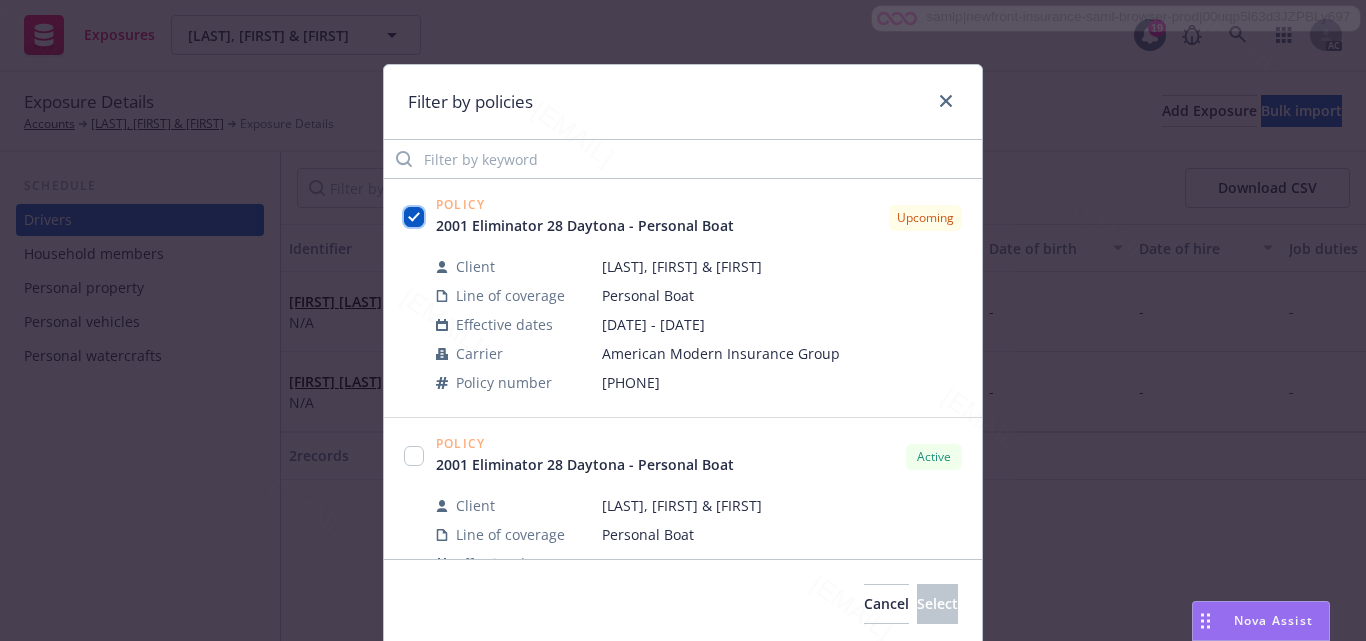 checkbox on "true" 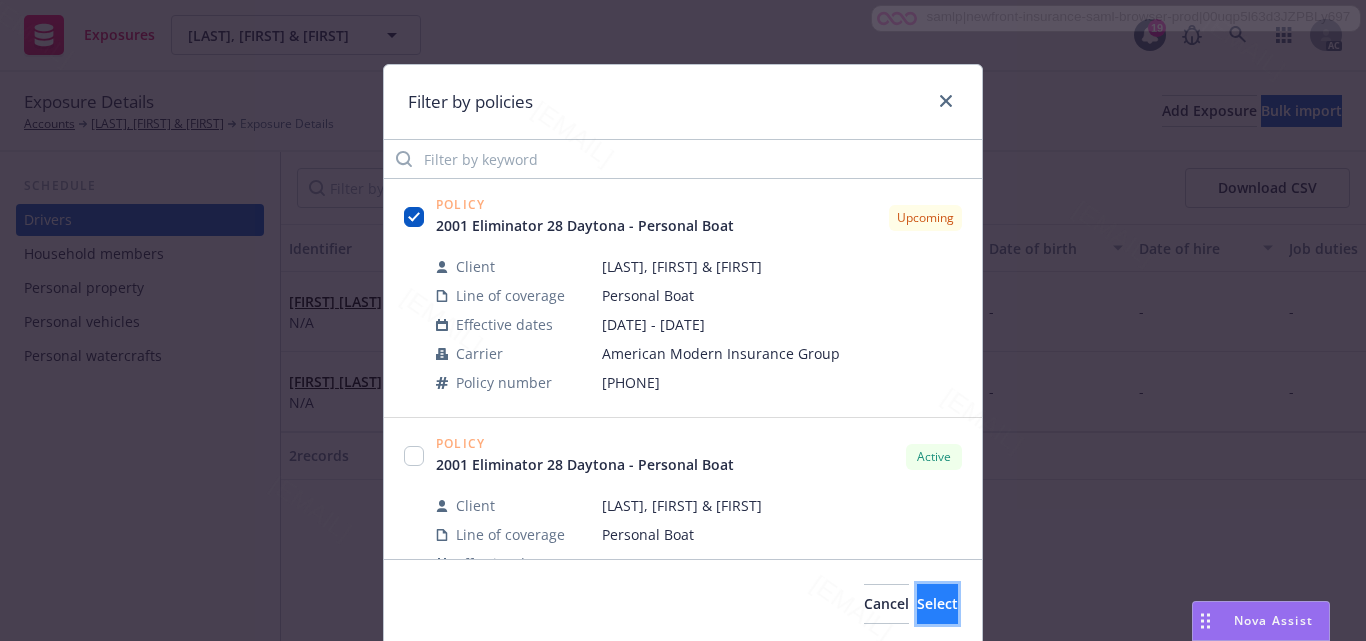 click on "Select" at bounding box center [937, 603] 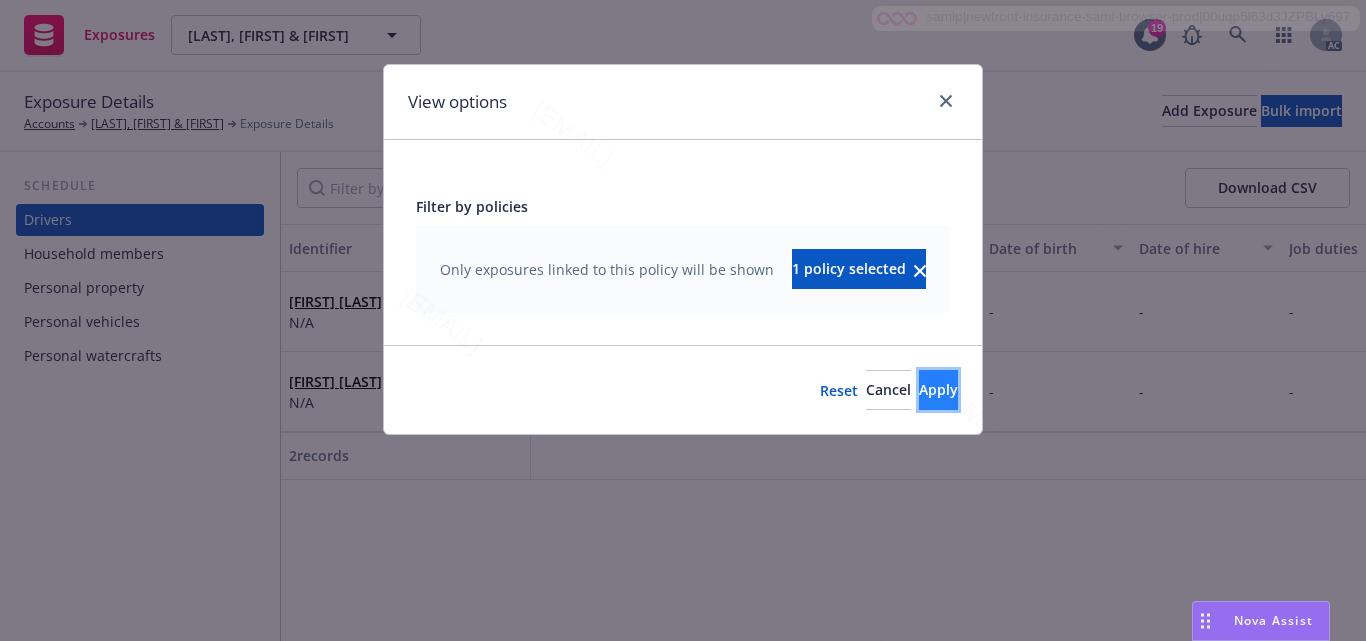 click on "Apply" at bounding box center [938, 390] 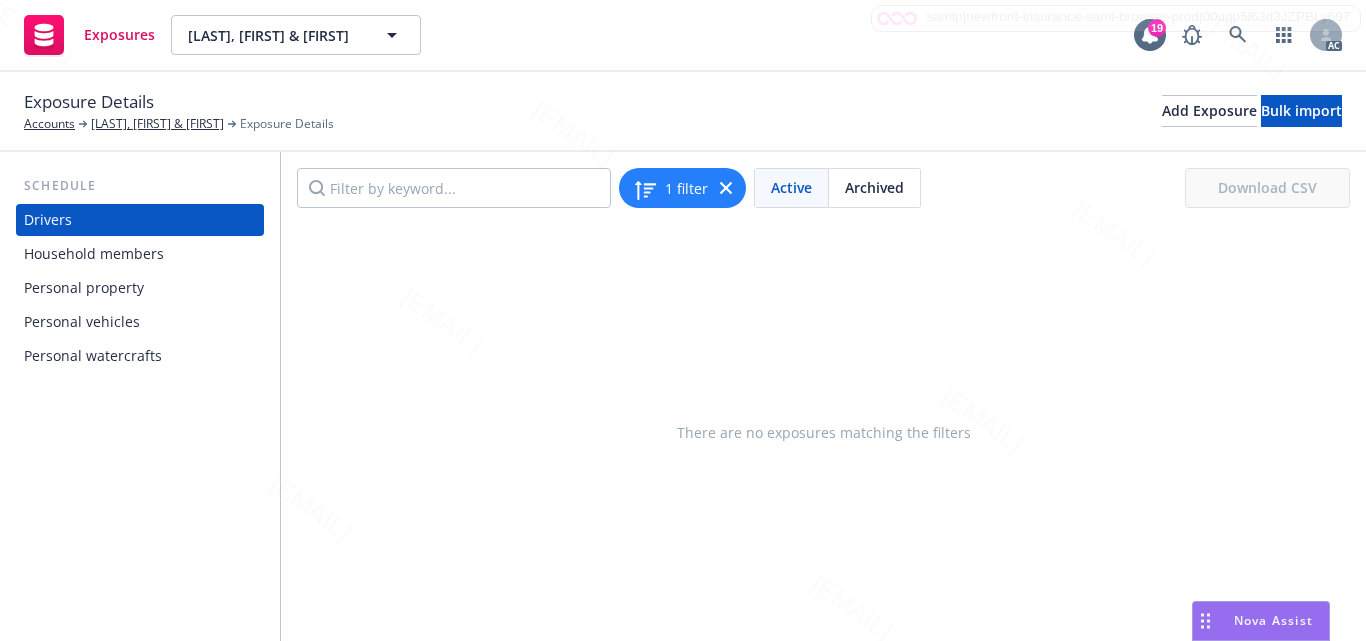 click on "Household members" at bounding box center [94, 254] 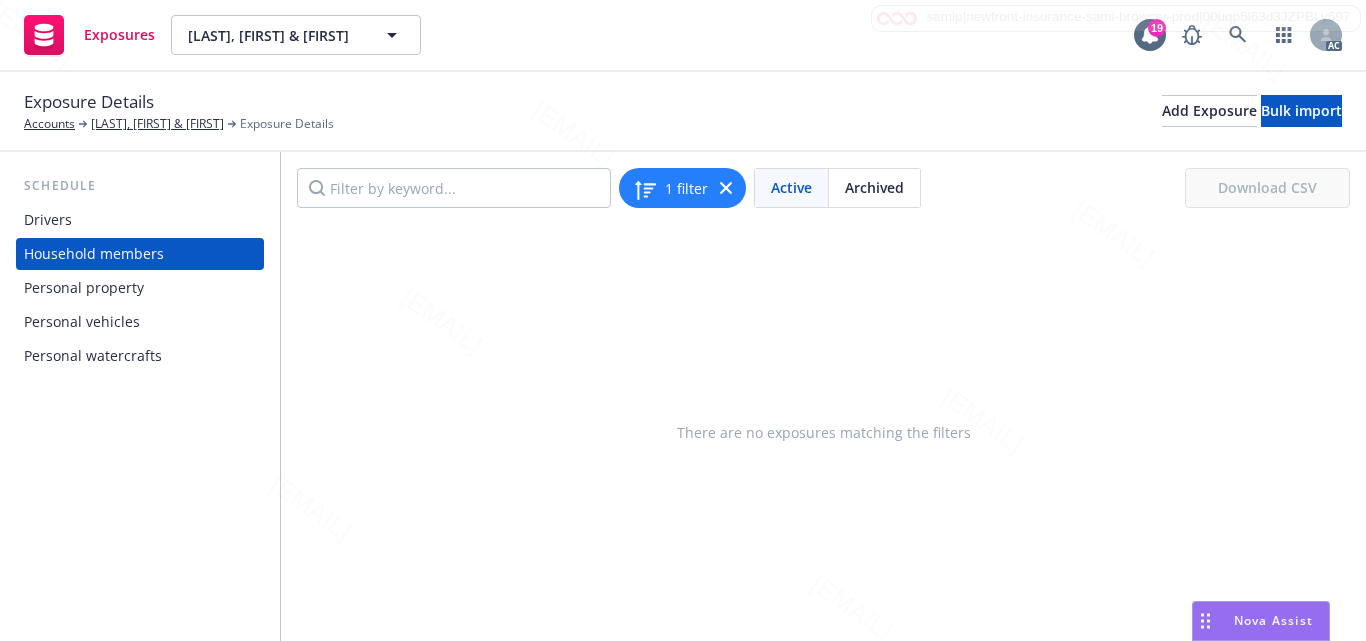 click on "Drivers" at bounding box center [140, 220] 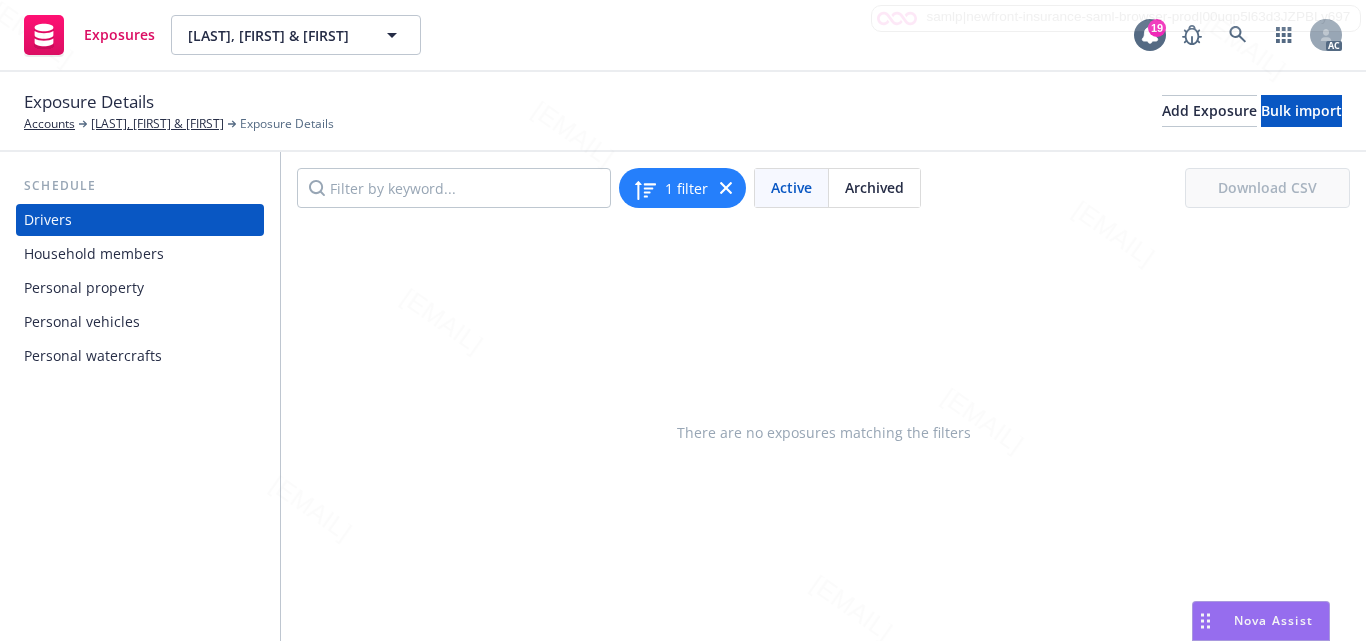 click on "There are no exposures matching the filters" at bounding box center (823, 432) 